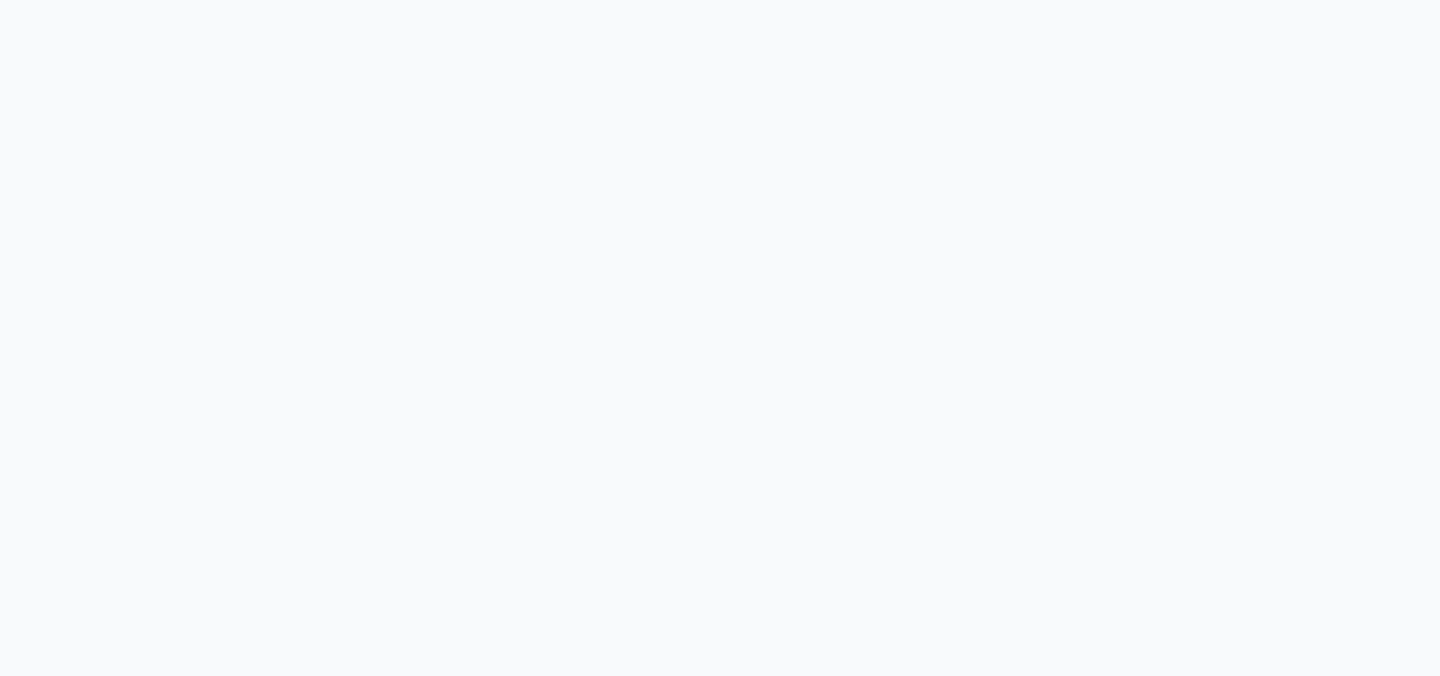scroll, scrollTop: 0, scrollLeft: 0, axis: both 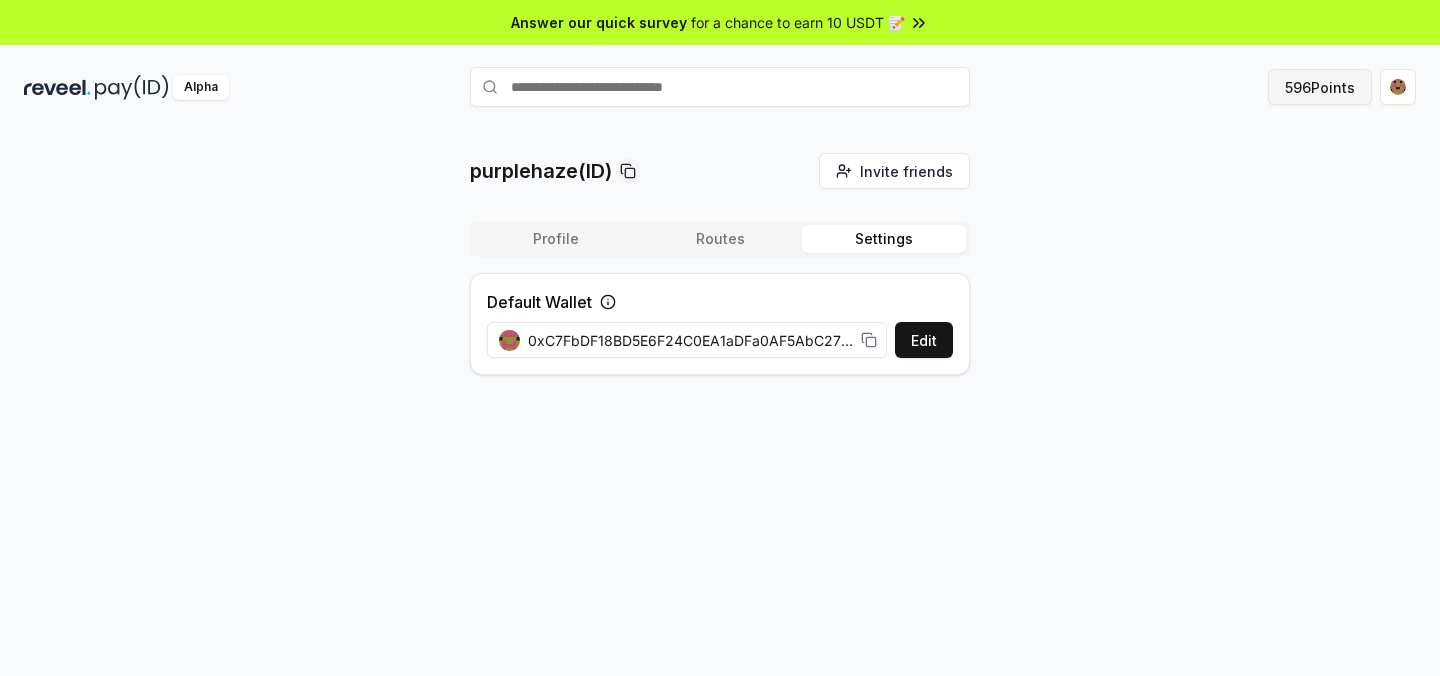click on "596  Points" at bounding box center (1320, 87) 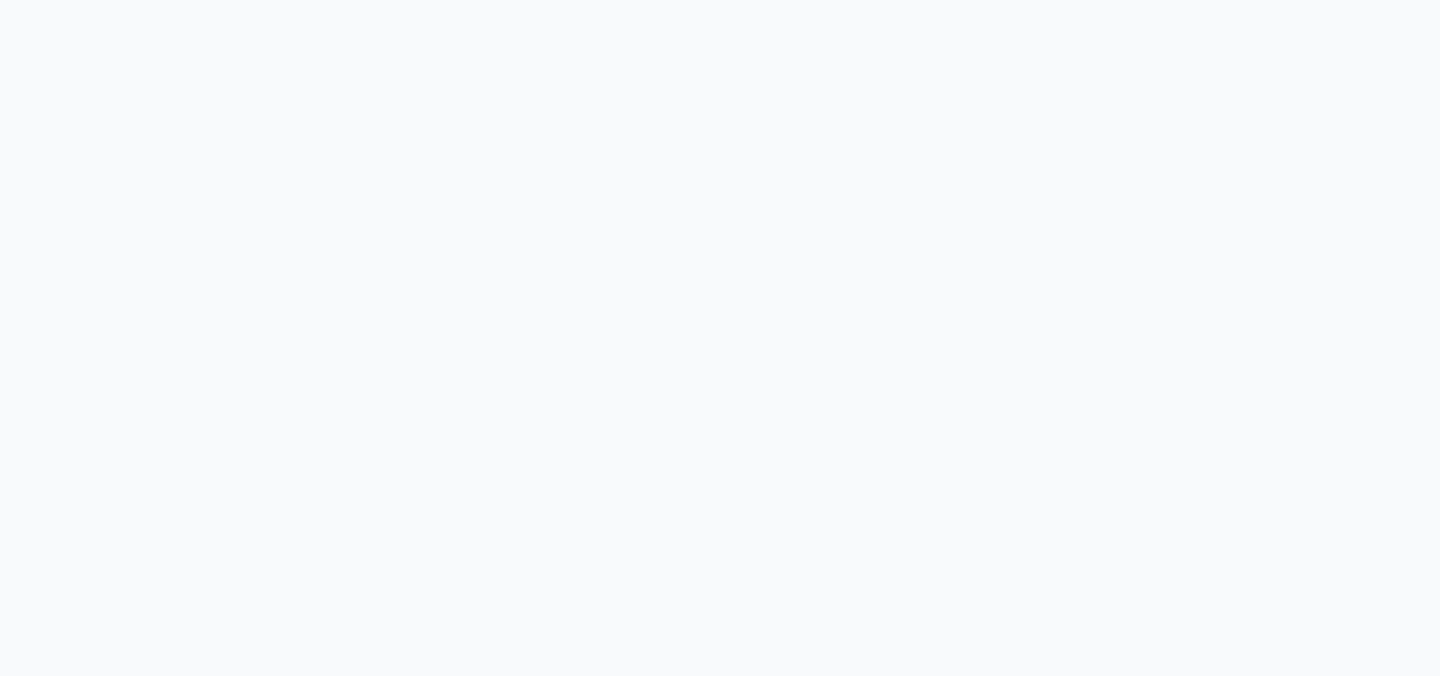 scroll, scrollTop: 0, scrollLeft: 0, axis: both 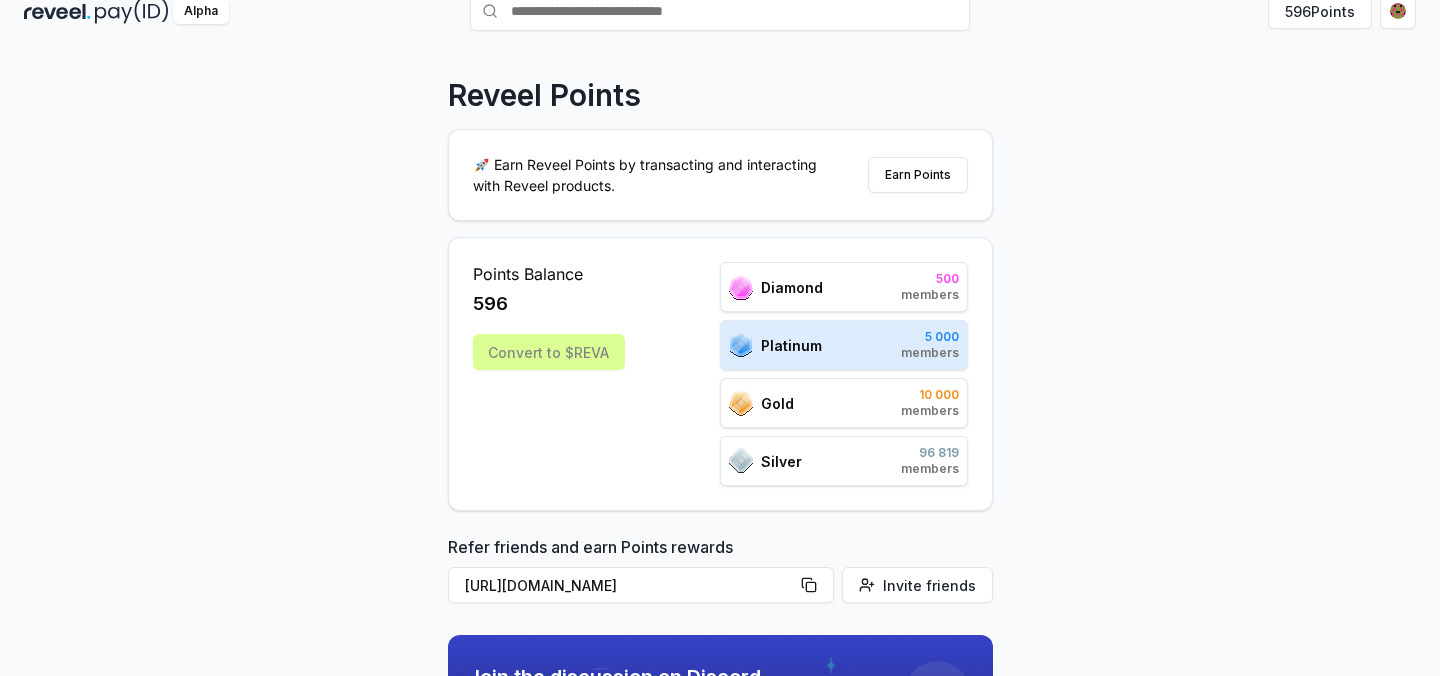 click on "Platinum 5 000 members" at bounding box center [844, 345] 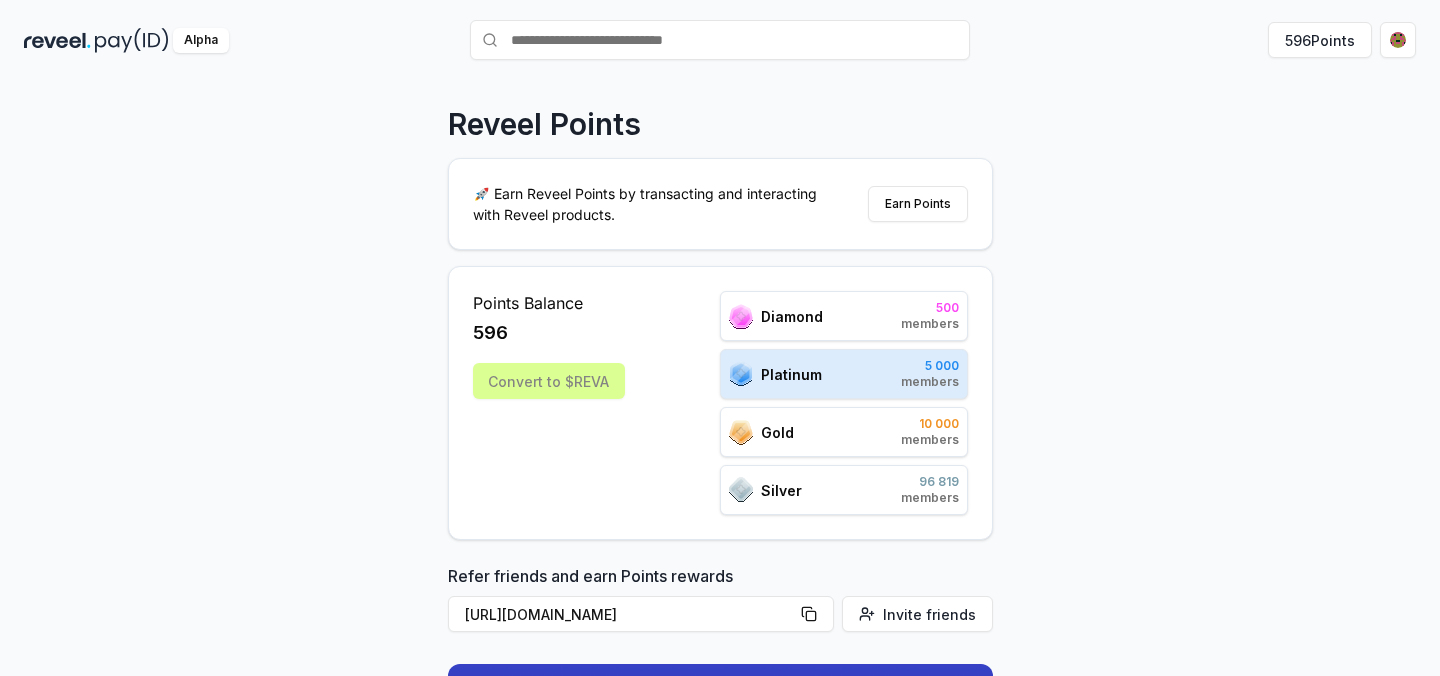 scroll, scrollTop: 0, scrollLeft: 0, axis: both 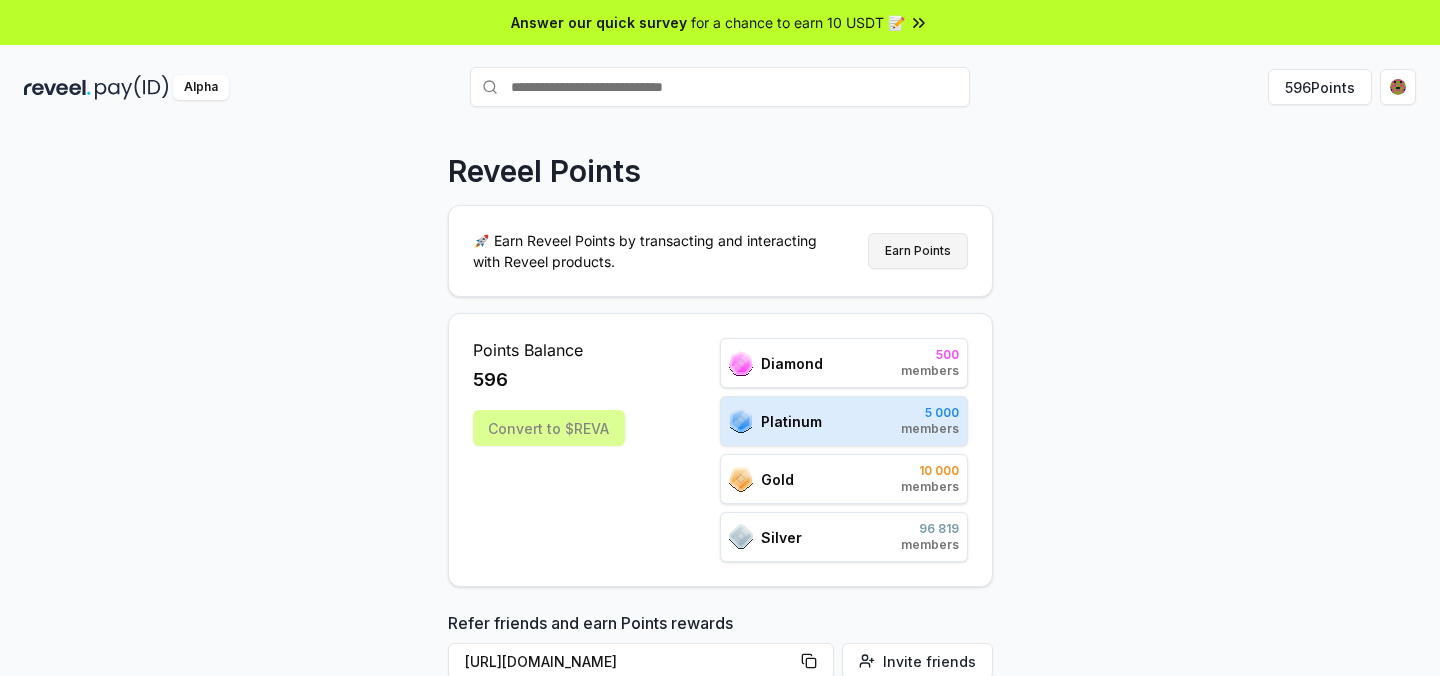 click on "Earn Points" at bounding box center (918, 251) 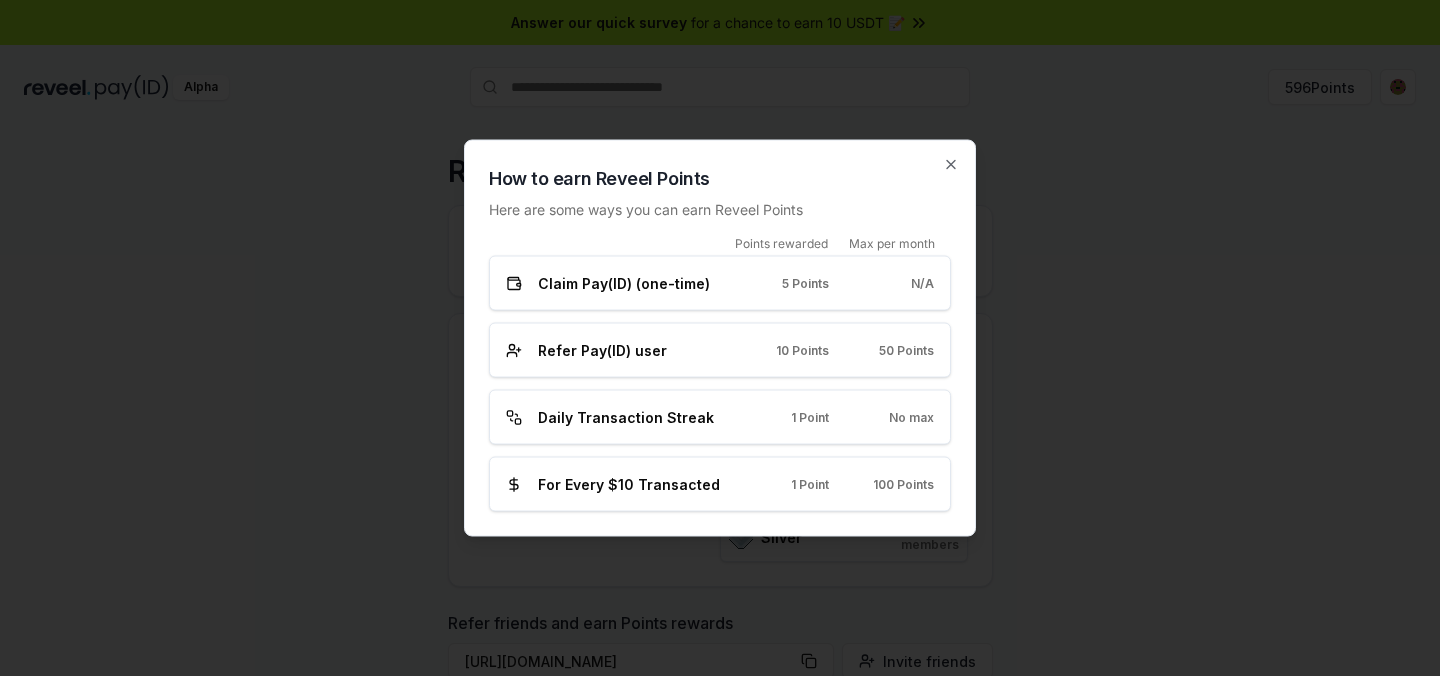click at bounding box center (720, 338) 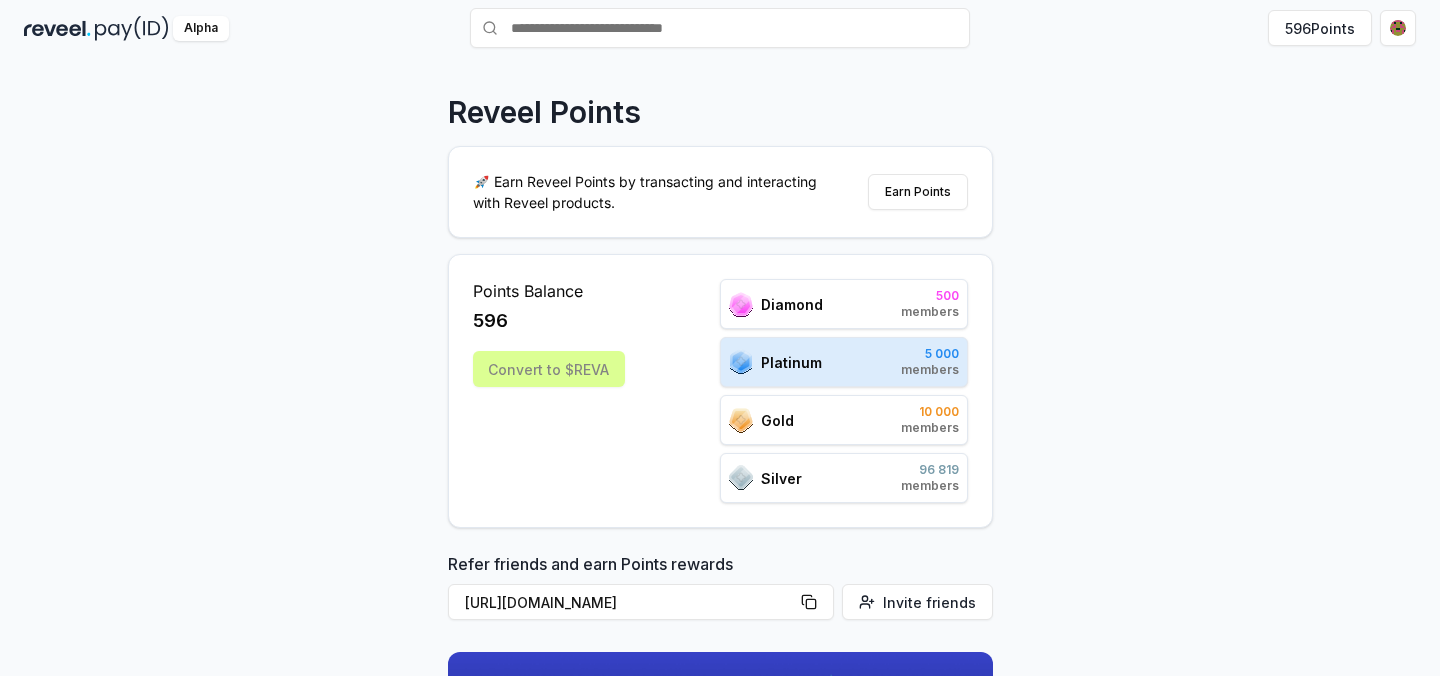 scroll, scrollTop: 0, scrollLeft: 0, axis: both 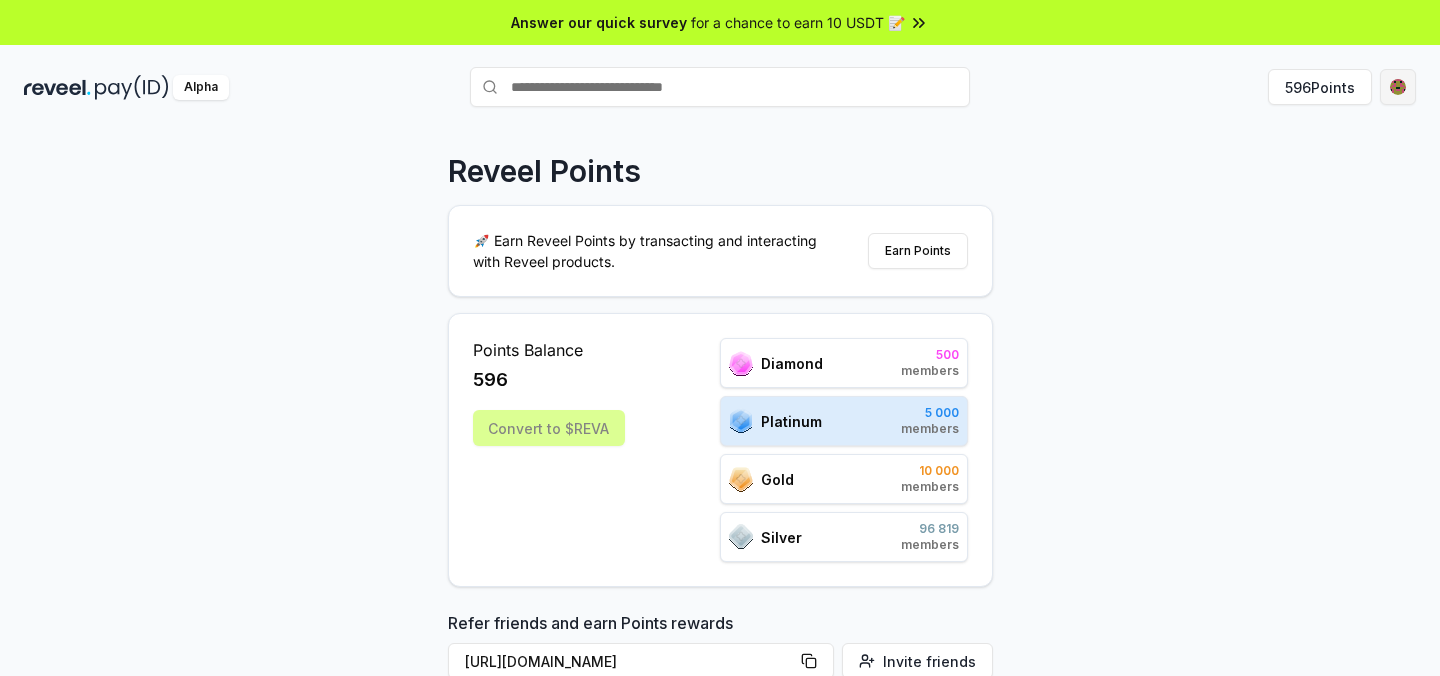 click on "Answer our quick survey for a chance to earn 10 USDT 📝 Alpha   596  Points Reveel Points  🚀 Earn Reveel Points by transacting and interacting with Reveel products. Earn Points Points Balance  596 Convert to $REVA Diamond 500 members Platinum 5 000 members Gold 10 000 members Silver 96 819 members Refer friends and earn Points rewards https://reveel.id/refer/purplehaze Invite friends Join the discussion on Discord Join Discord     31.2K community members Leaderboard Diamond Platinum Gold Silver Rank Pay(ID) Points # 4370 purplehaze 45 # 501 789 12,988 # 502 core 12,952 # 503 makssimfortzswtb 12,934 # 504 dyingreplica8105 12,934 # 505 natalia 12,934 # 506 org 12,928 # 507 dante00023 12,856 # 508 0xcalderascale 12,844 # 509 navallicensee861 12,843 # 510 thisneverends 12,843 Previous 1 2 3 4 5 More pages 500 Next" at bounding box center [720, 338] 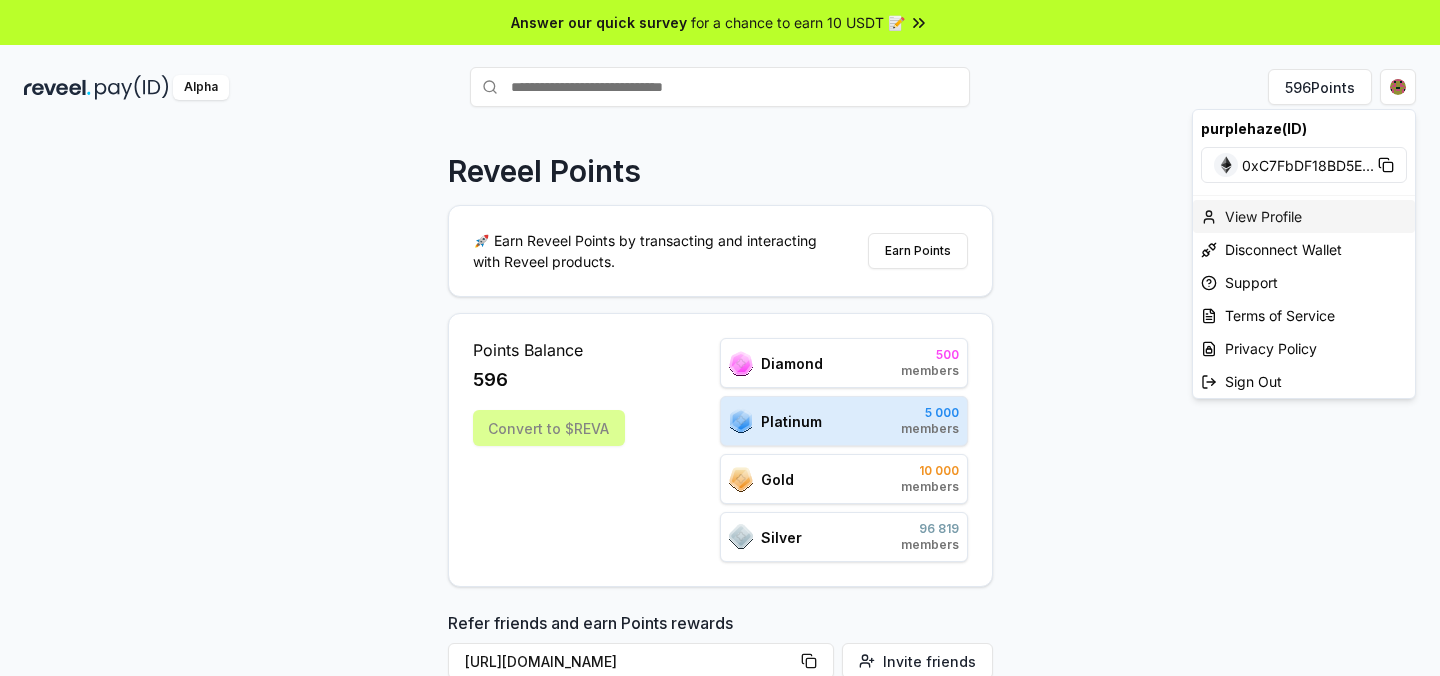 click on "View Profile" at bounding box center (1304, 216) 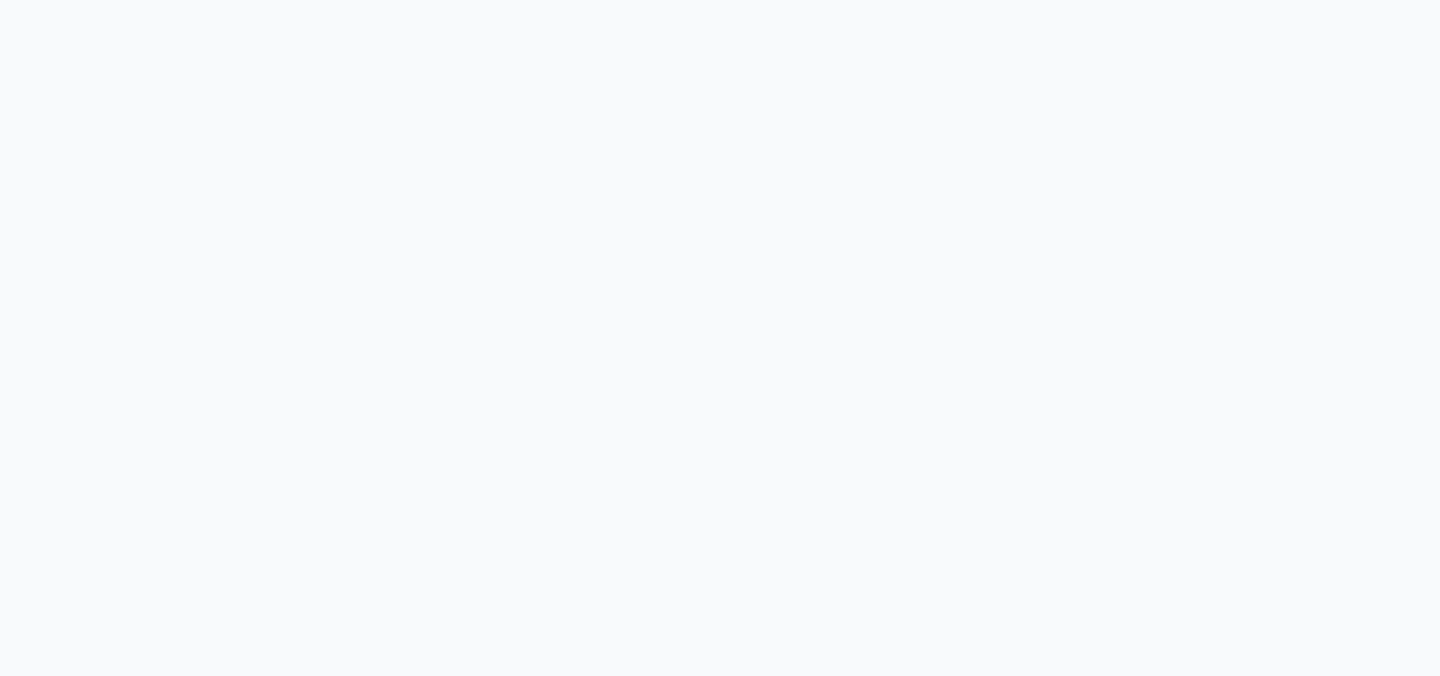 scroll, scrollTop: 0, scrollLeft: 0, axis: both 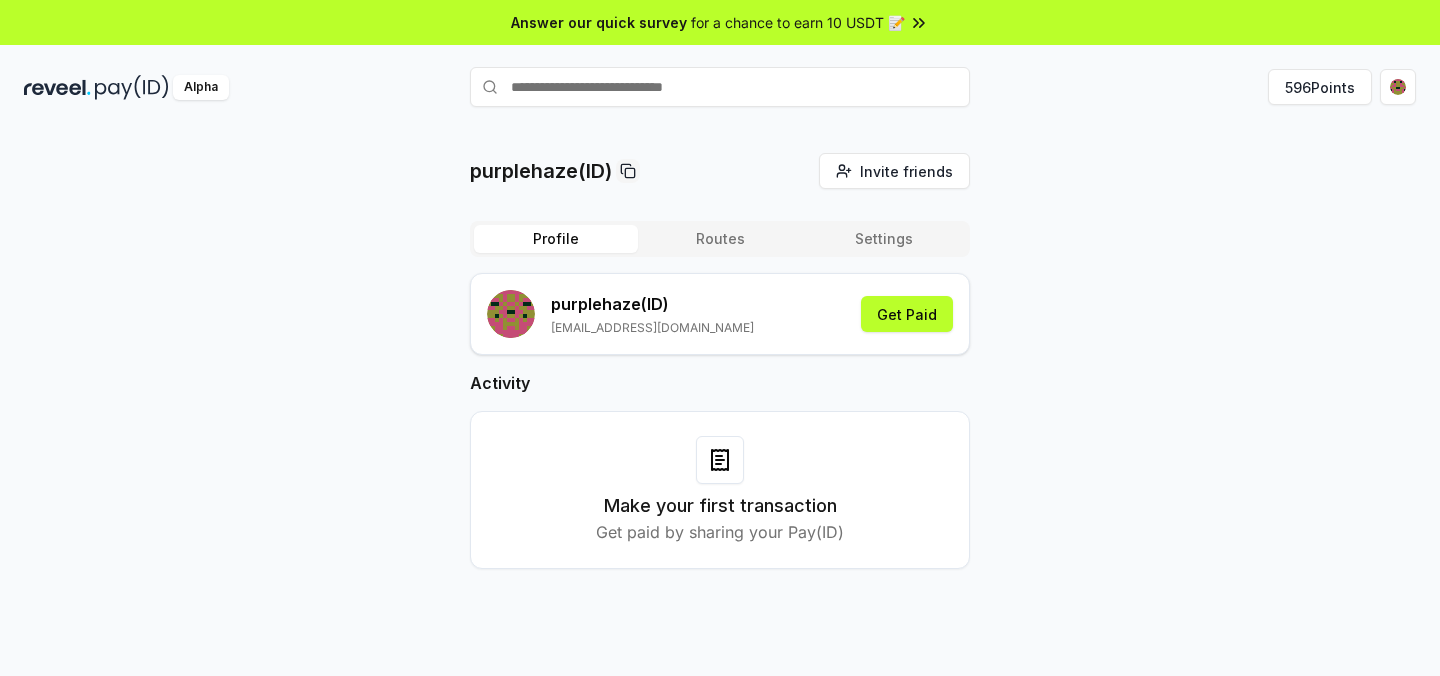 click on "Routes" at bounding box center (720, 239) 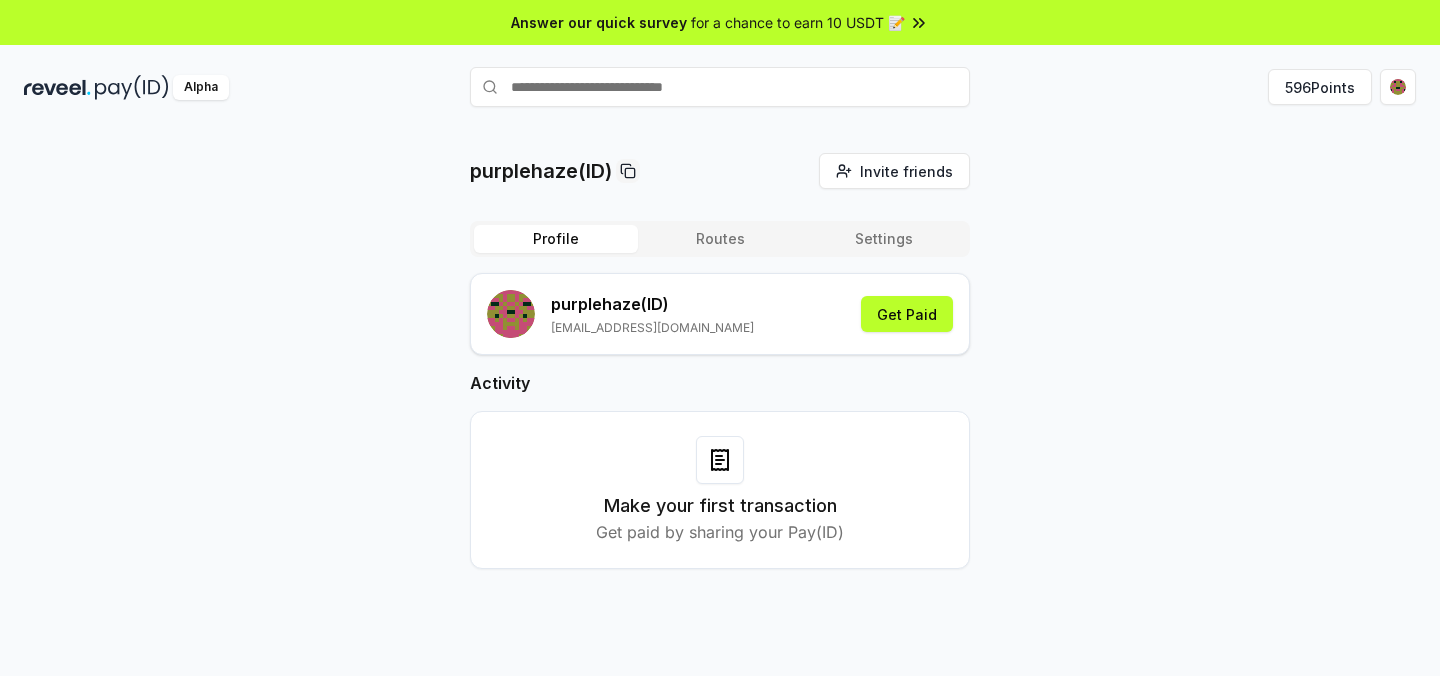 click on "Profile" at bounding box center [556, 239] 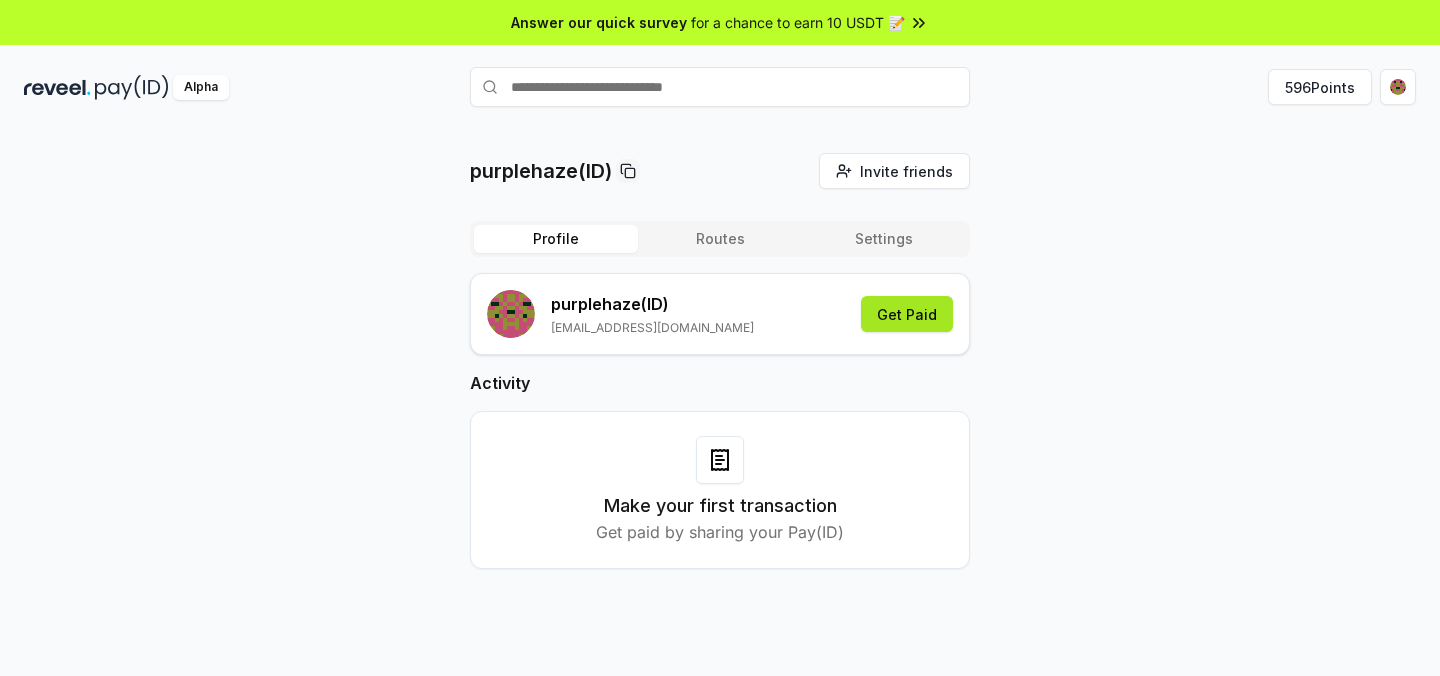 click on "Get Paid" at bounding box center [907, 314] 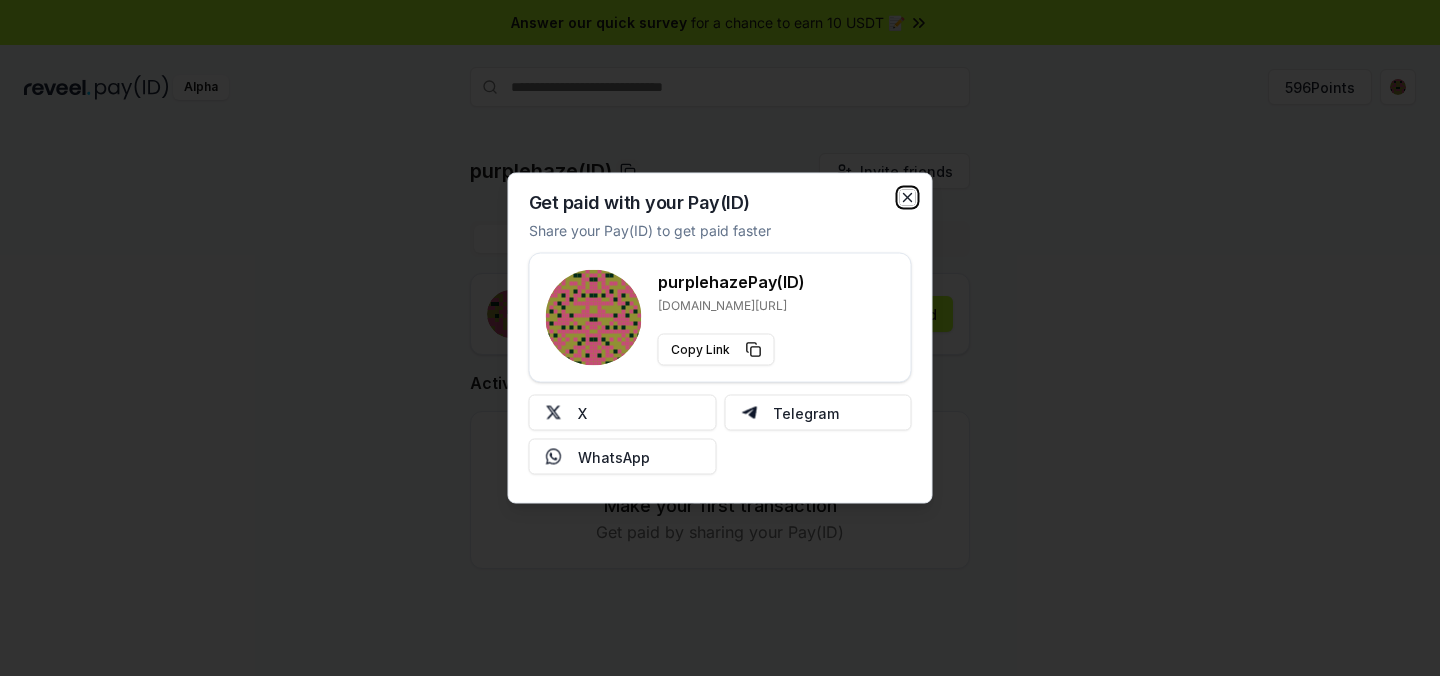 click 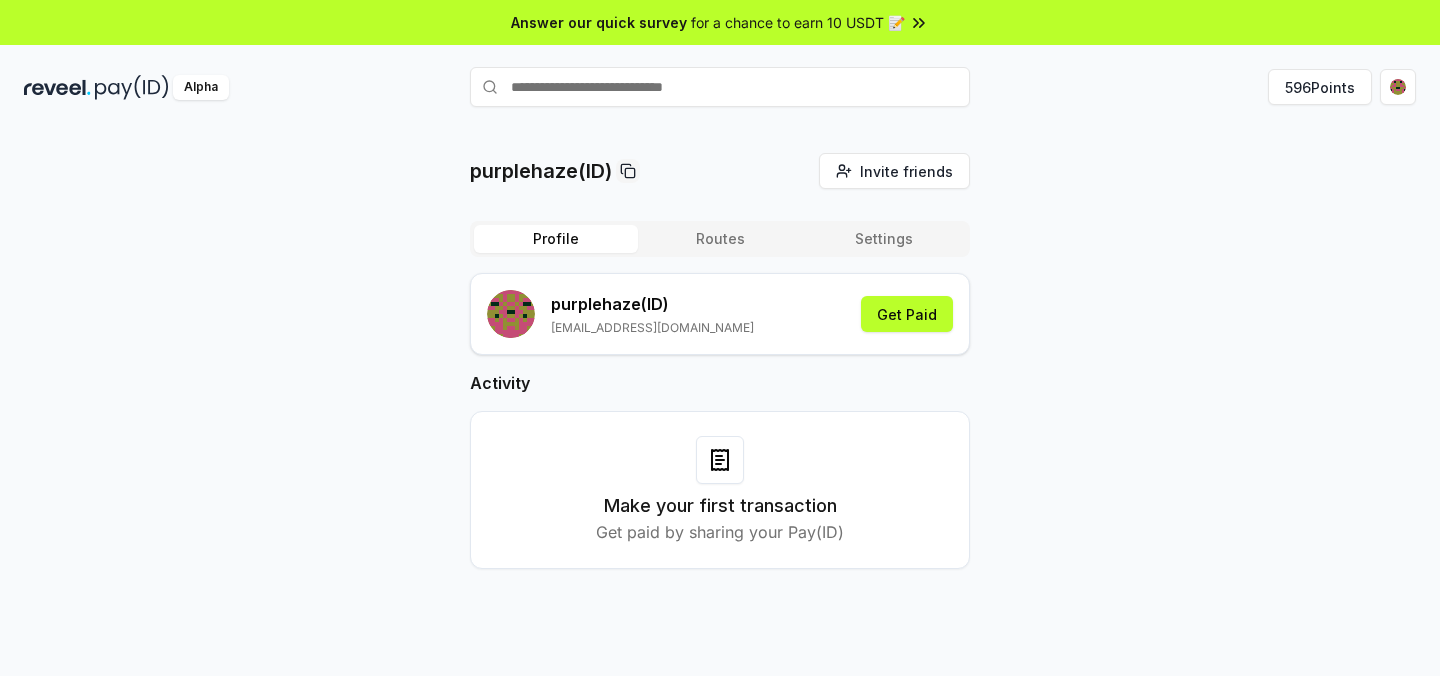 click at bounding box center (132, 87) 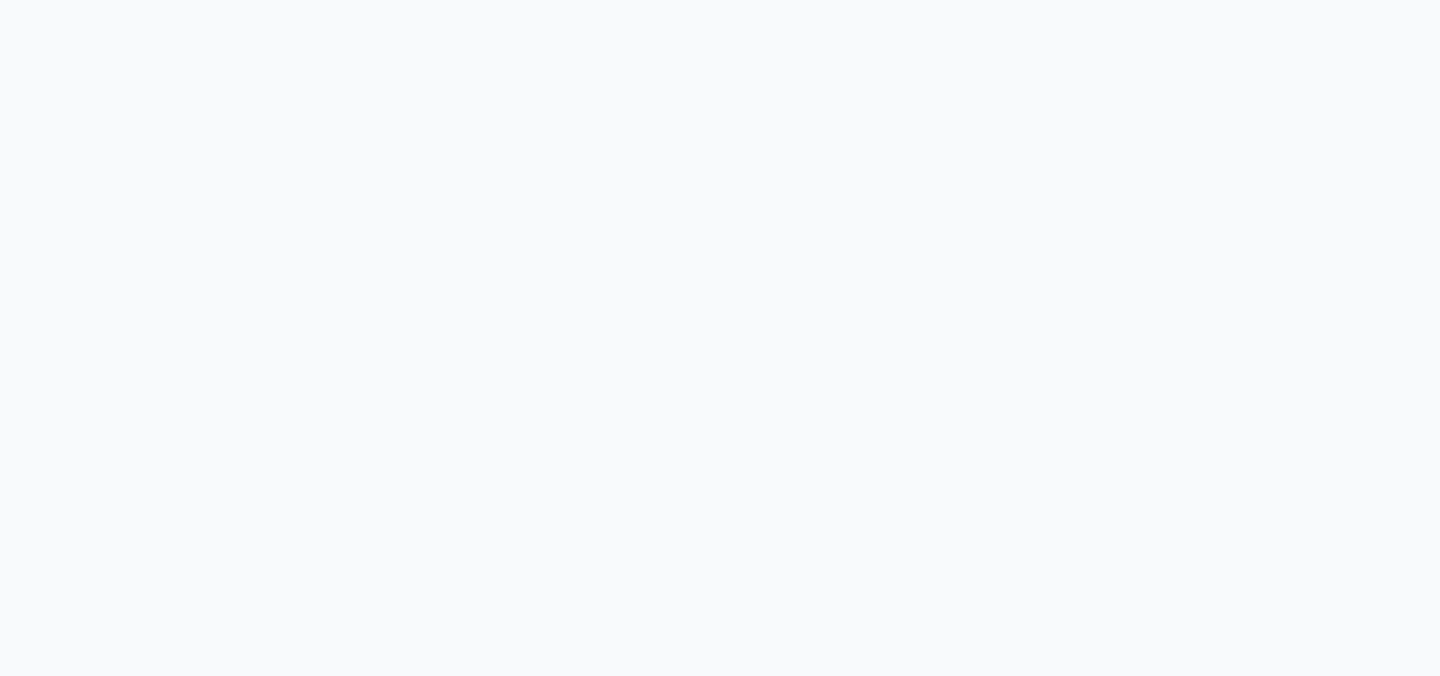 scroll, scrollTop: 0, scrollLeft: 0, axis: both 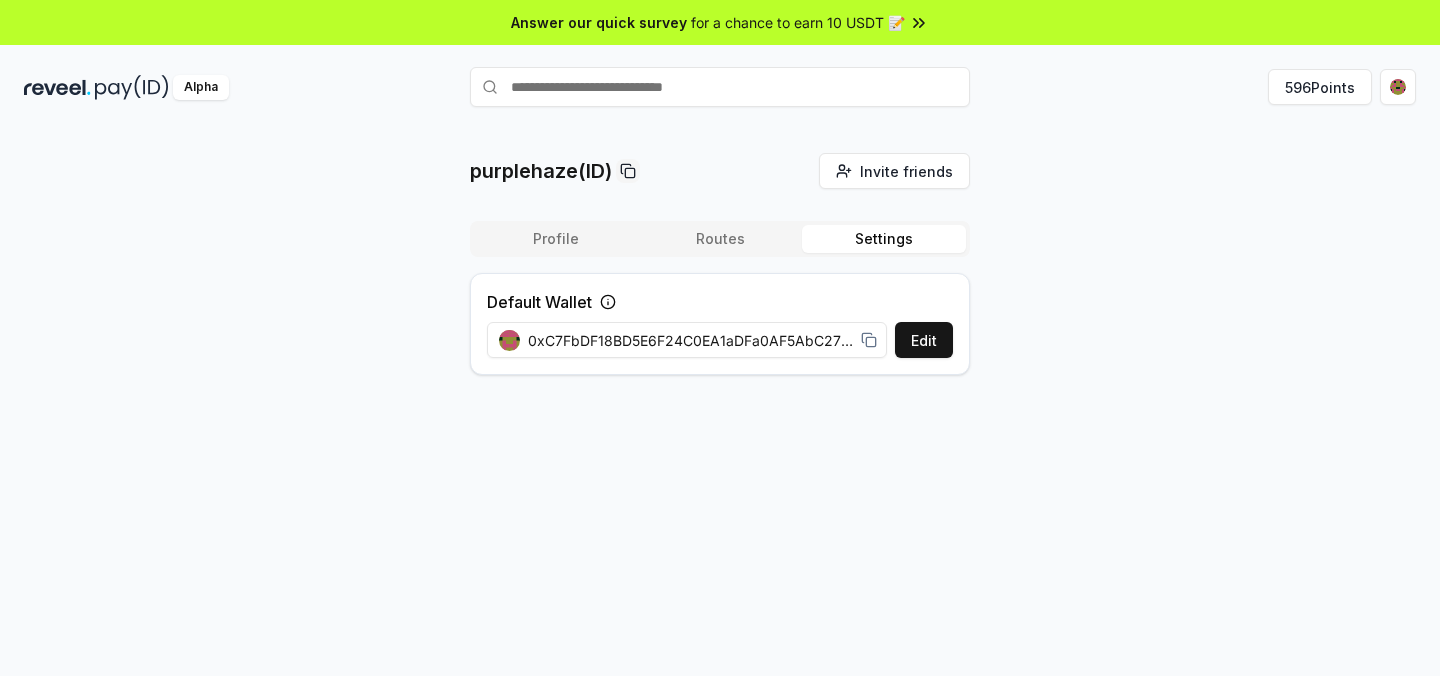 click on "Settings" at bounding box center (884, 239) 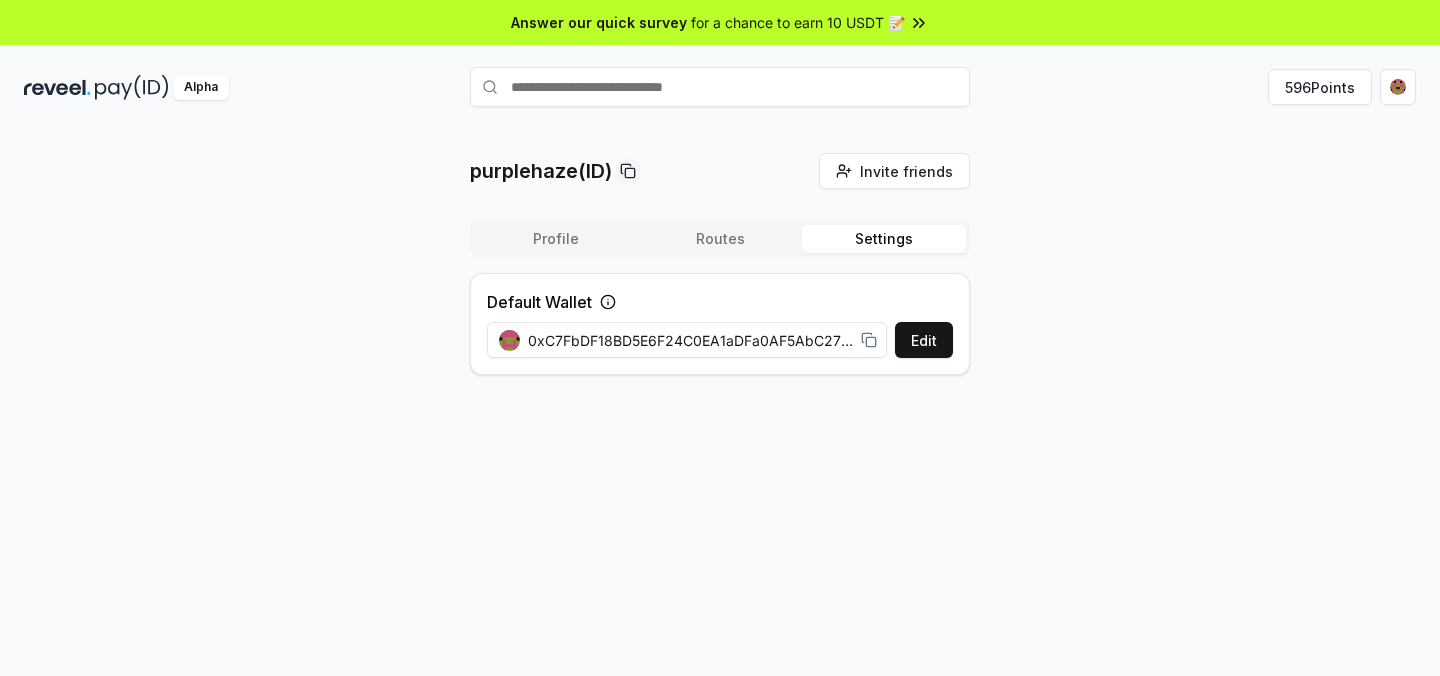 click on "Profile Routes Settings" at bounding box center [720, 239] 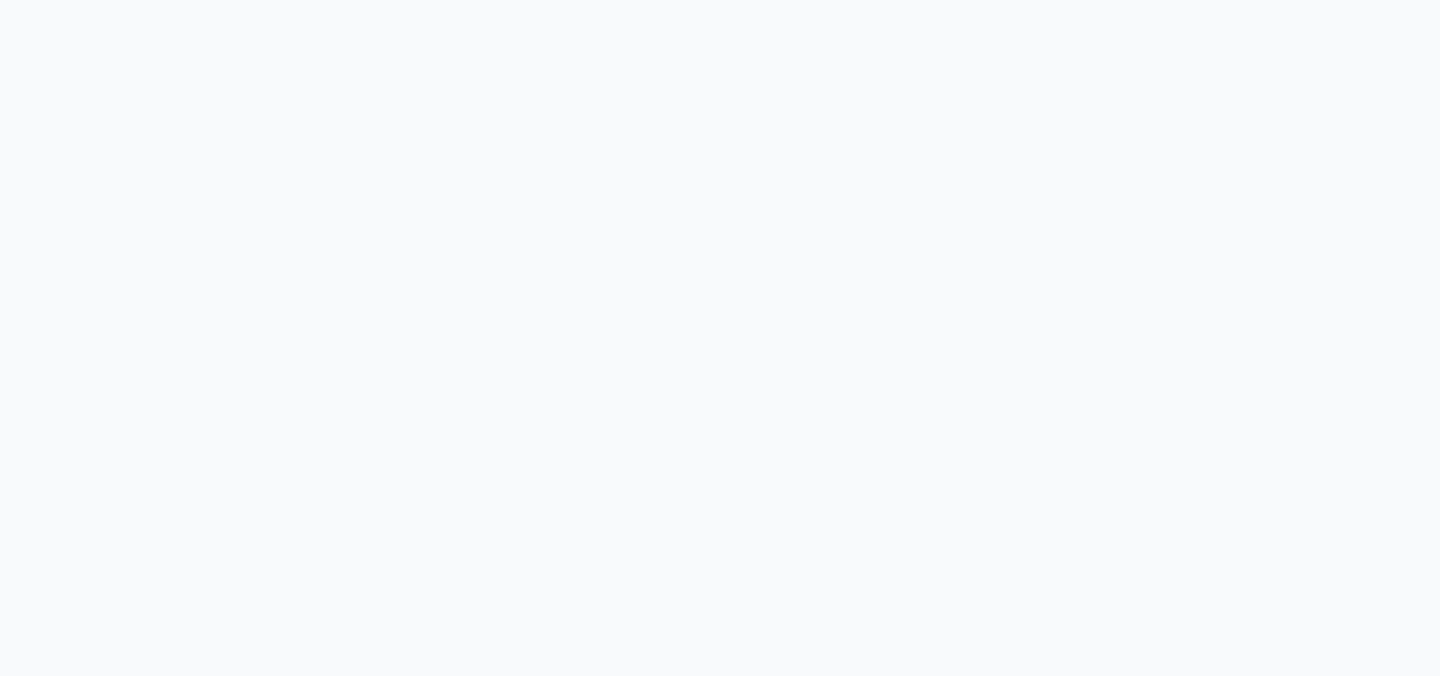 scroll, scrollTop: 0, scrollLeft: 0, axis: both 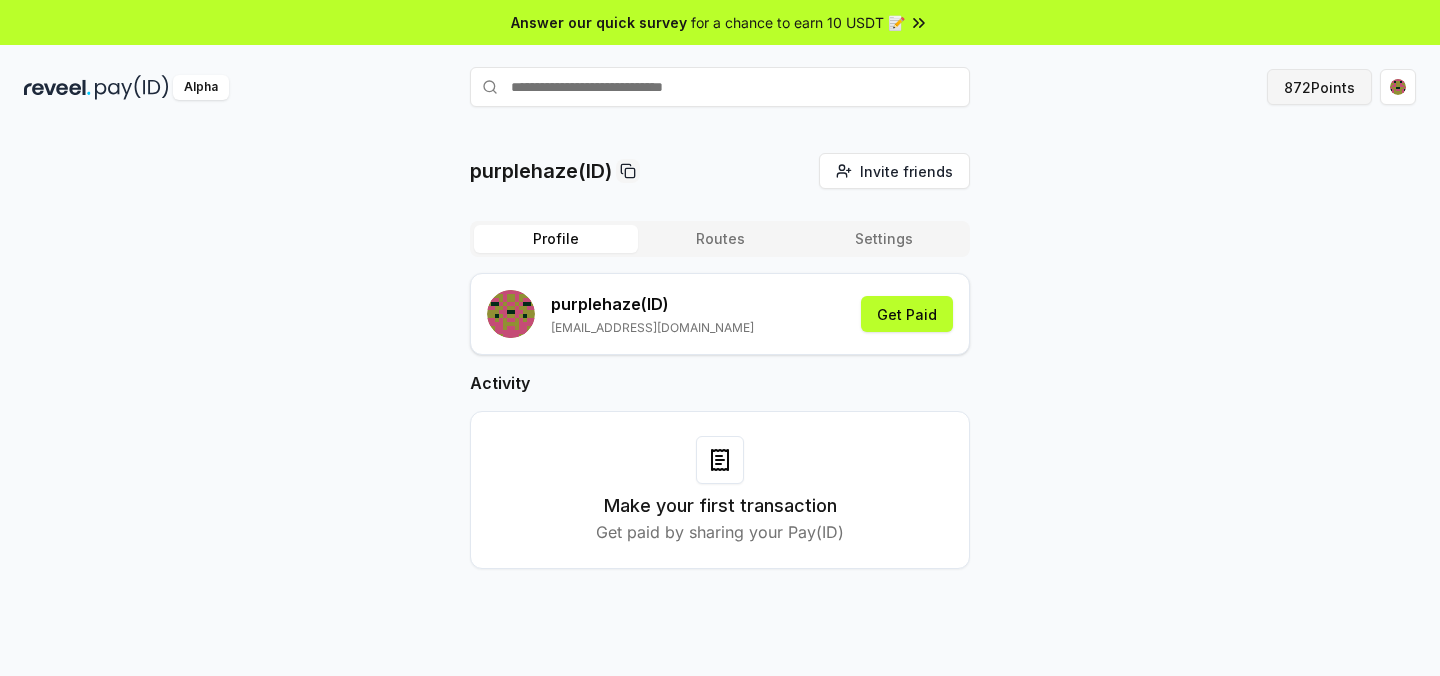 click on "872  Points" at bounding box center [1319, 87] 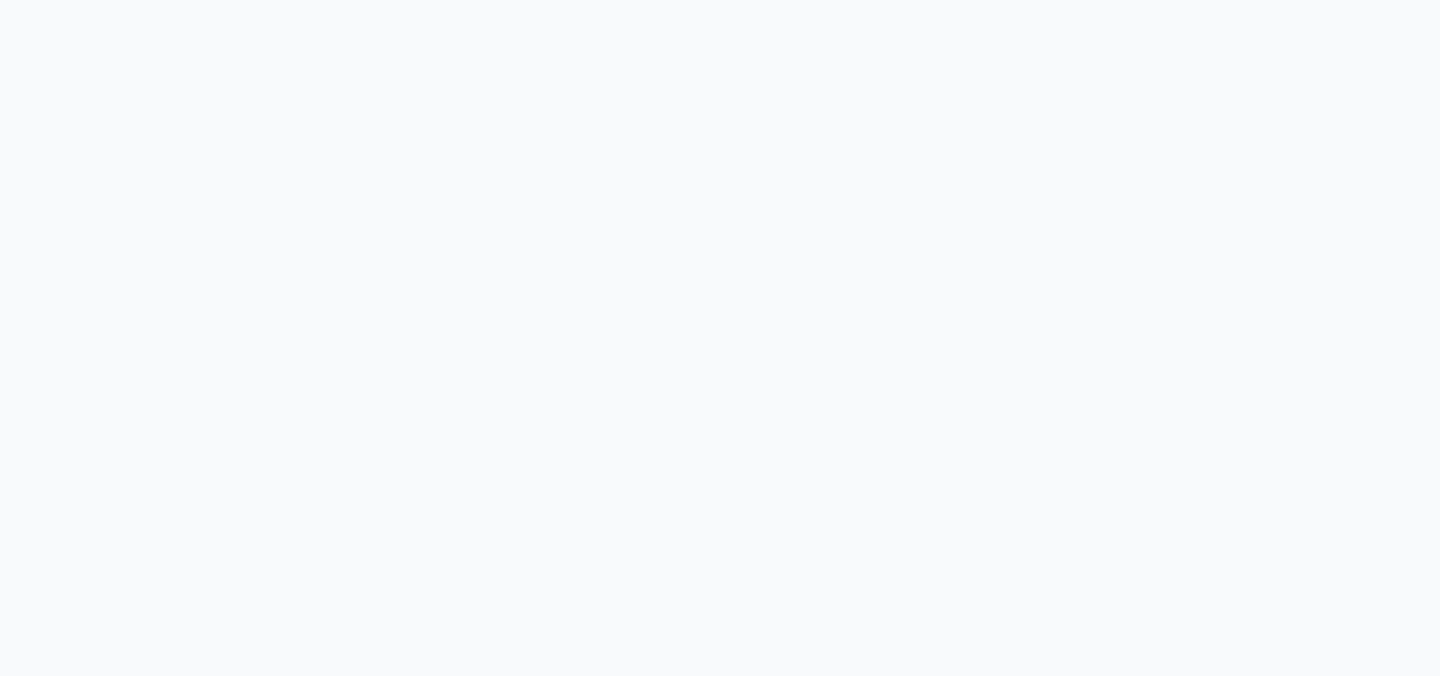 scroll, scrollTop: 0, scrollLeft: 0, axis: both 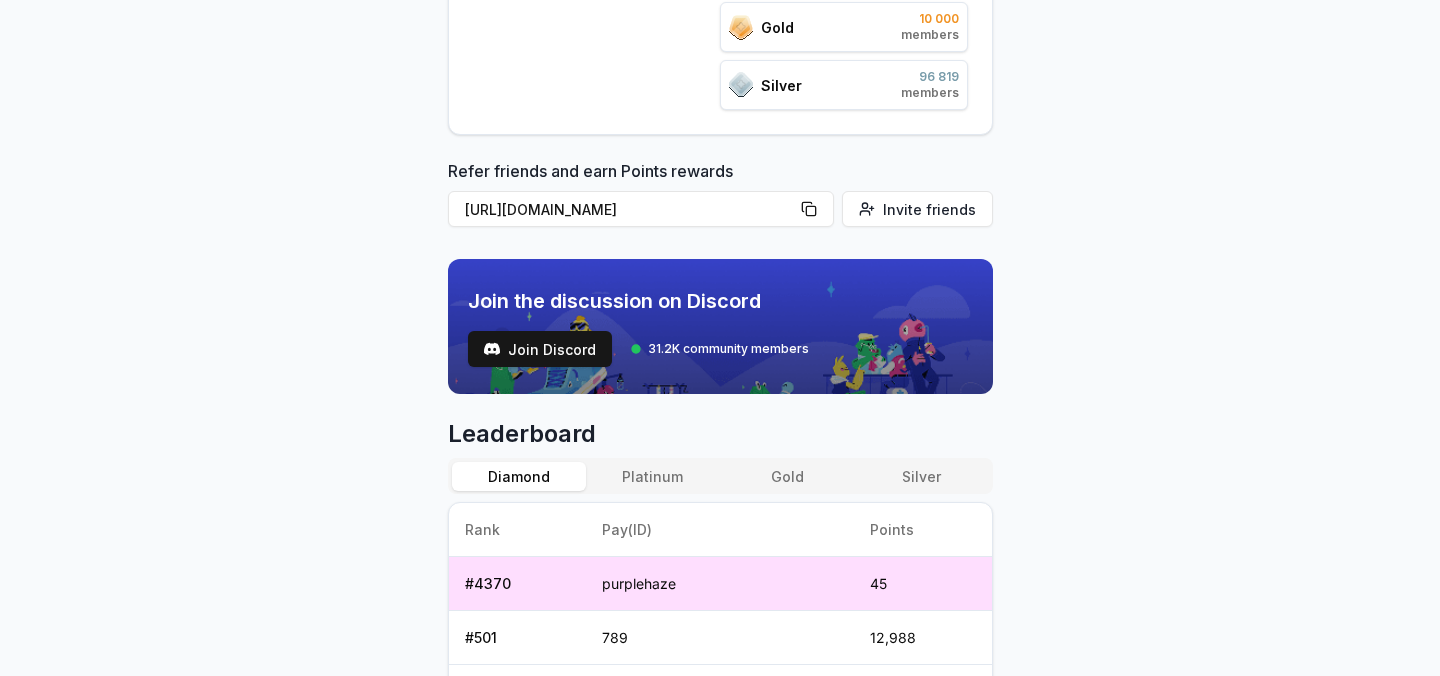 click on "Diamond" at bounding box center (519, 476) 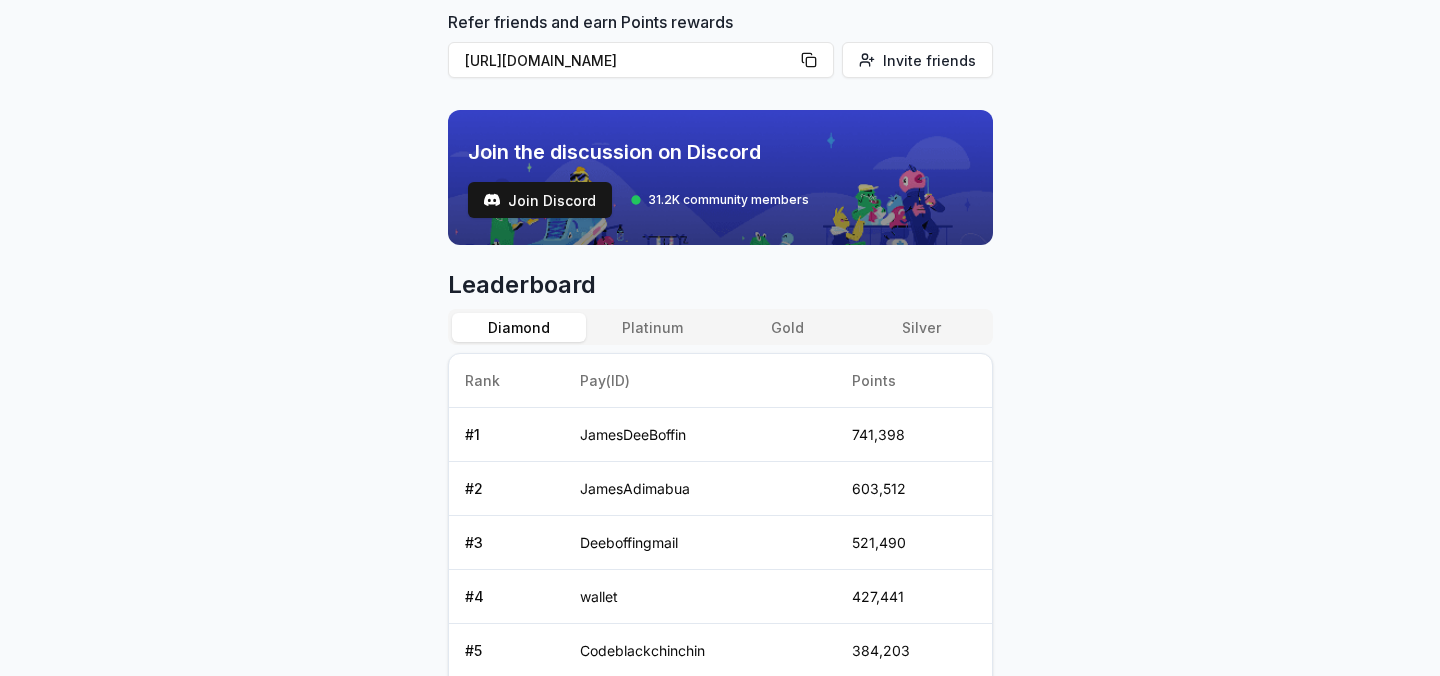 scroll, scrollTop: 646, scrollLeft: 0, axis: vertical 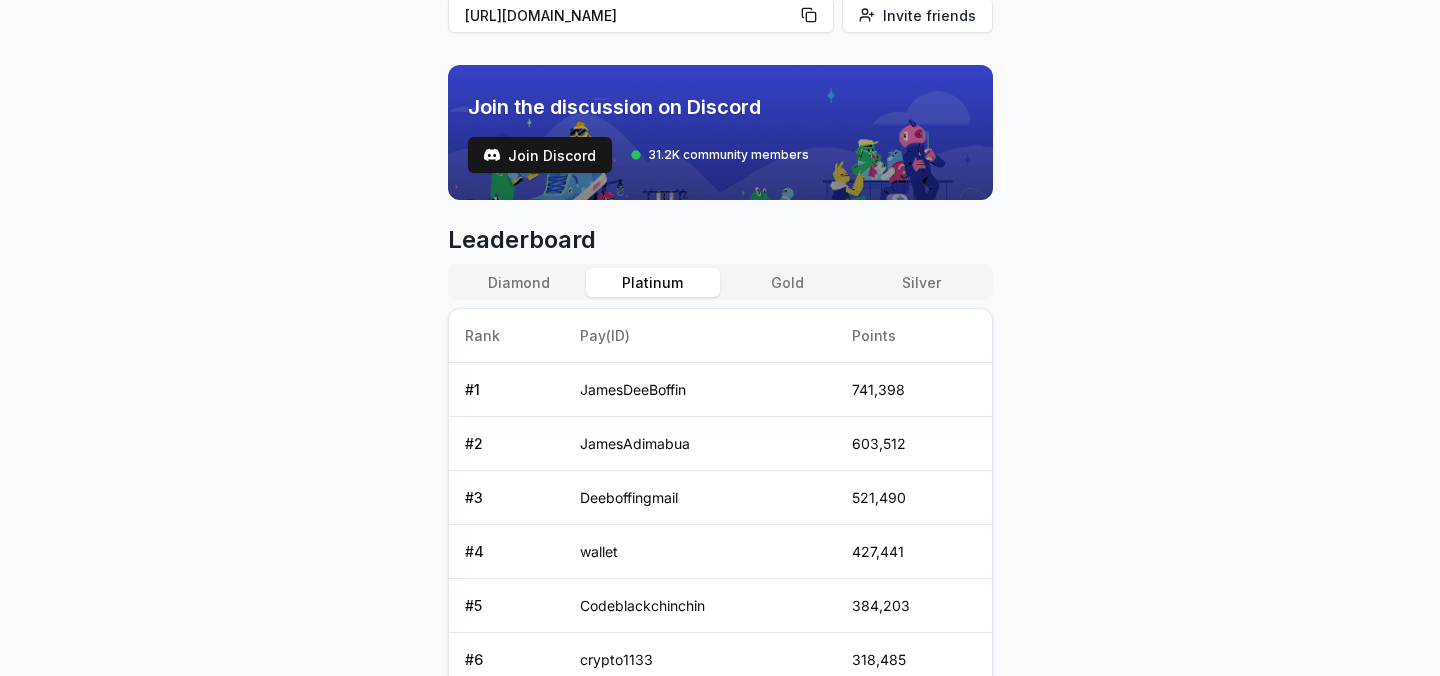 click on "Platinum" at bounding box center [653, 282] 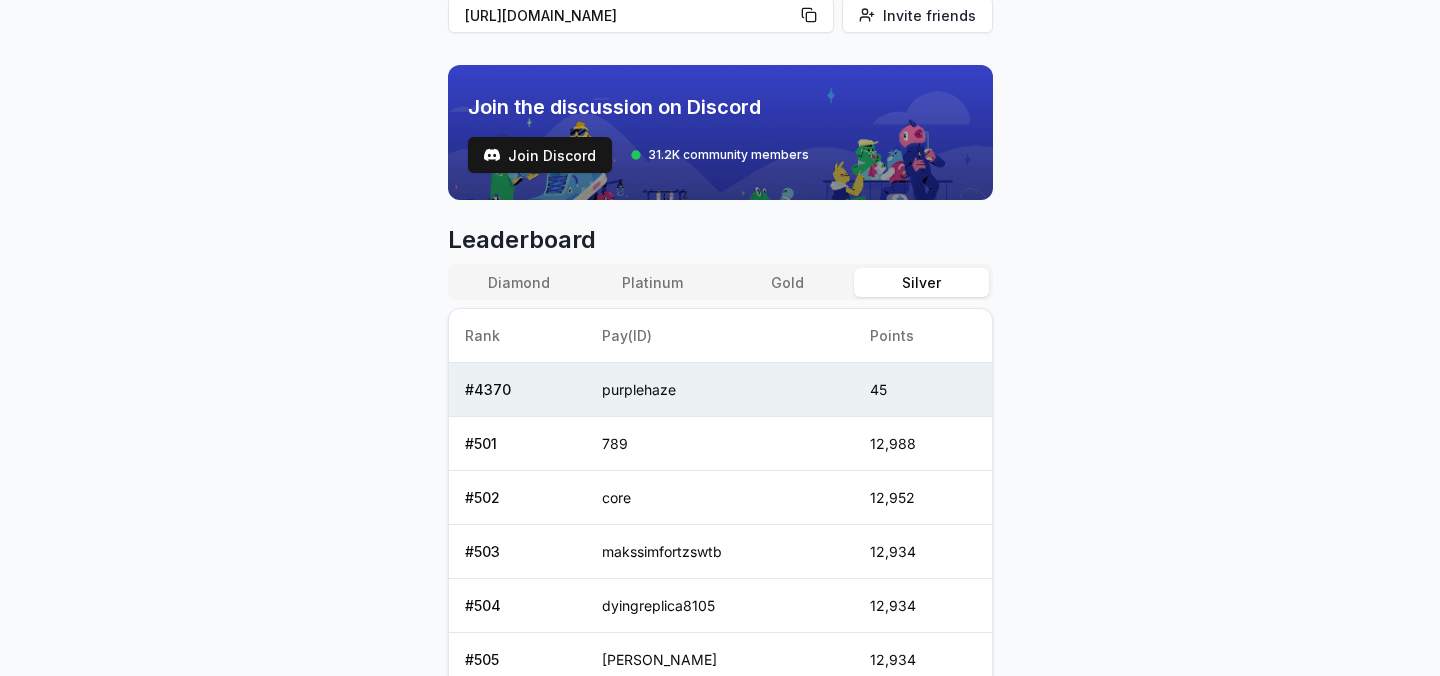 click on "Silver" at bounding box center (921, 282) 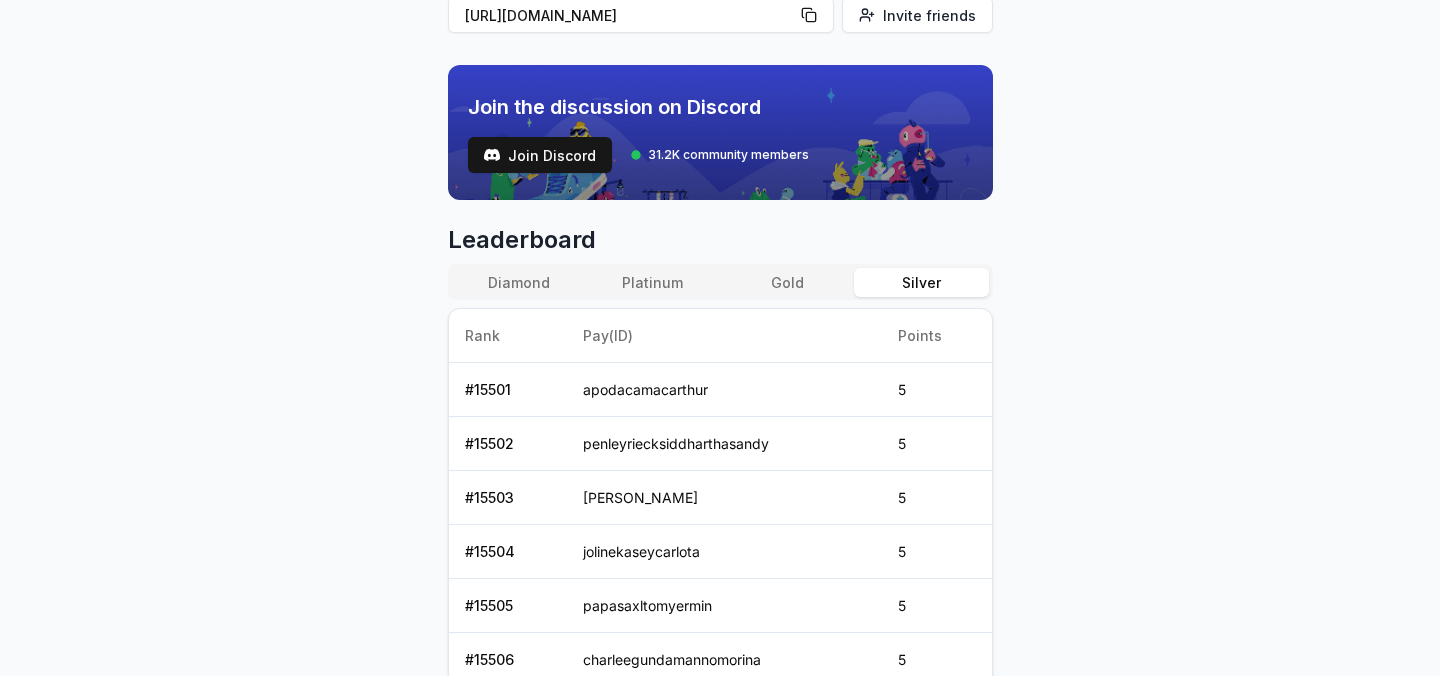 click on "Gold" at bounding box center (787, 282) 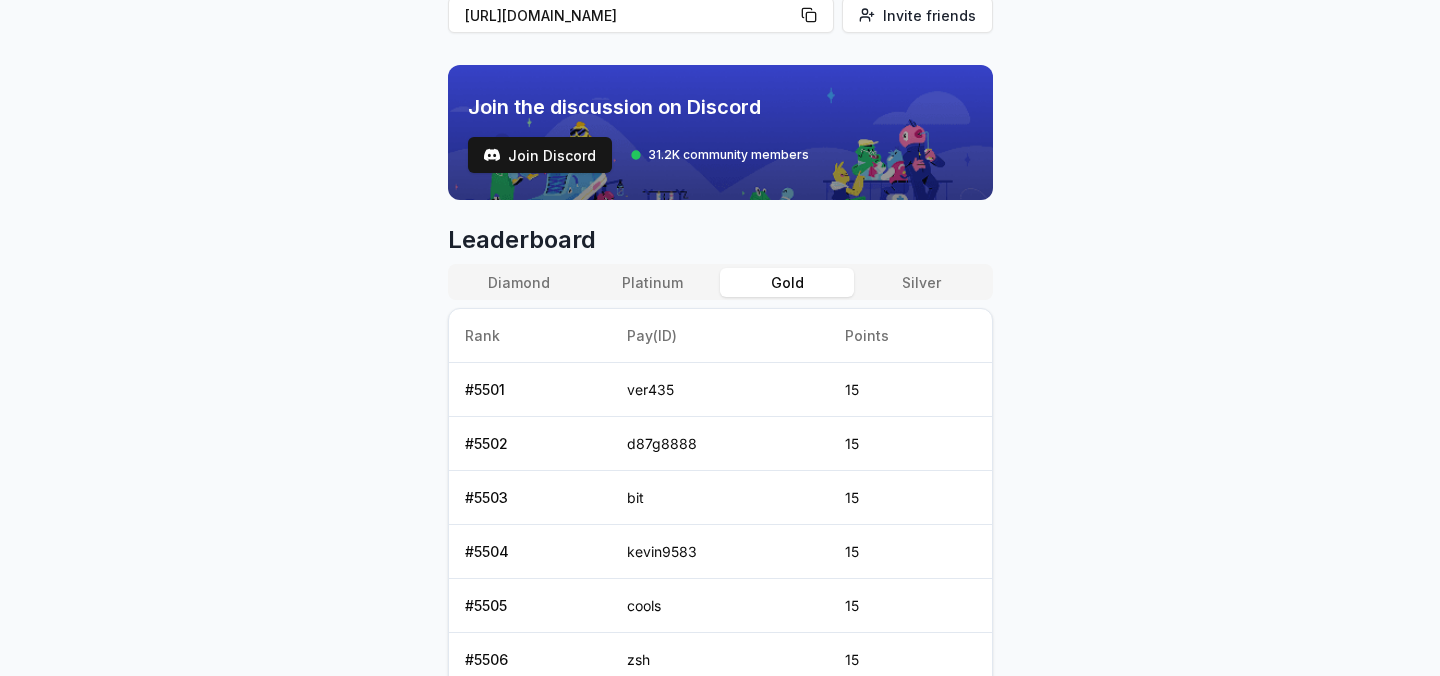 click on "Gold" at bounding box center (787, 282) 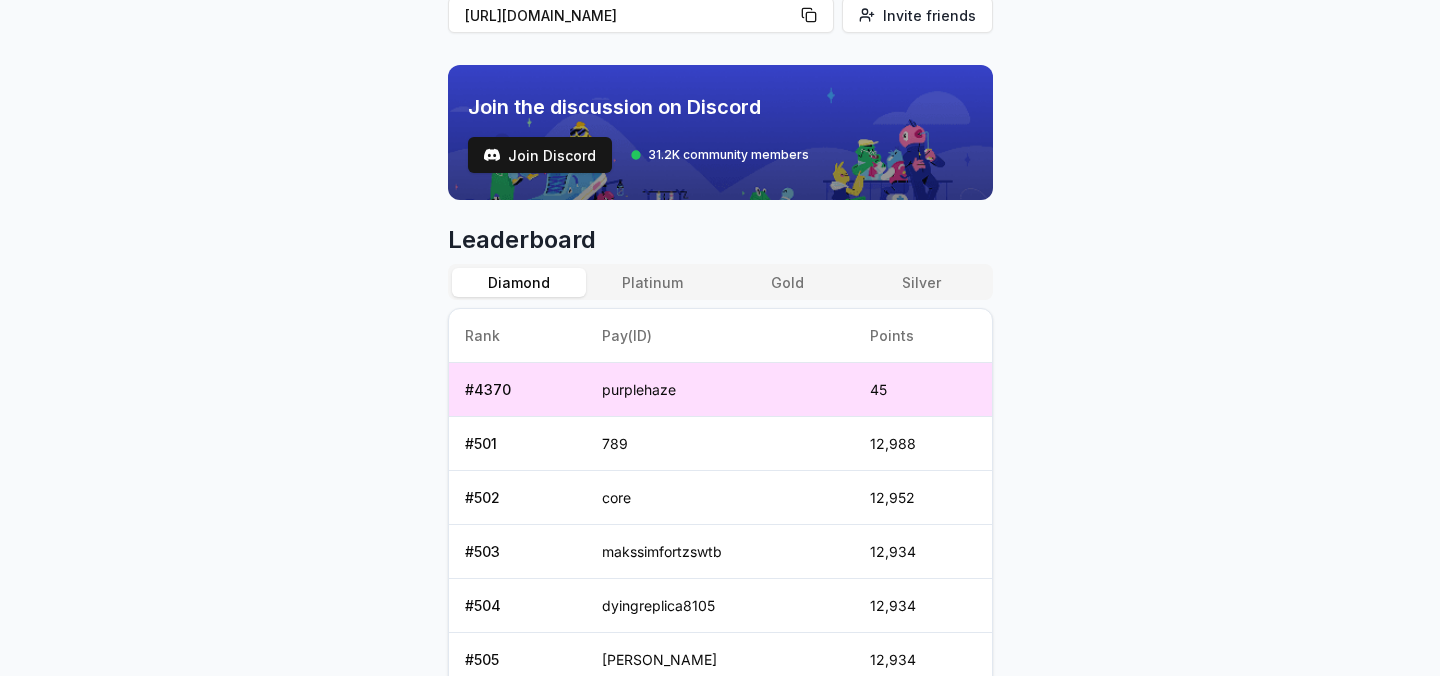 click on "Diamond" at bounding box center [519, 282] 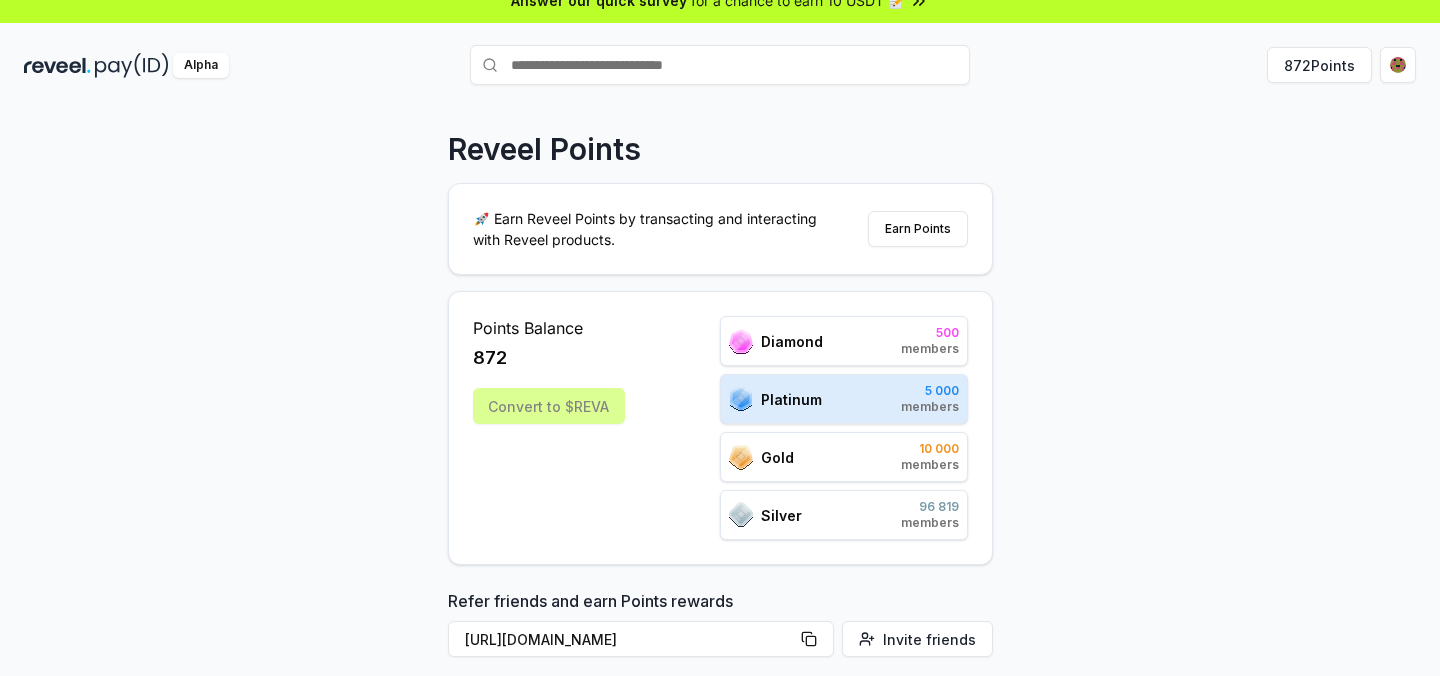 scroll, scrollTop: 0, scrollLeft: 0, axis: both 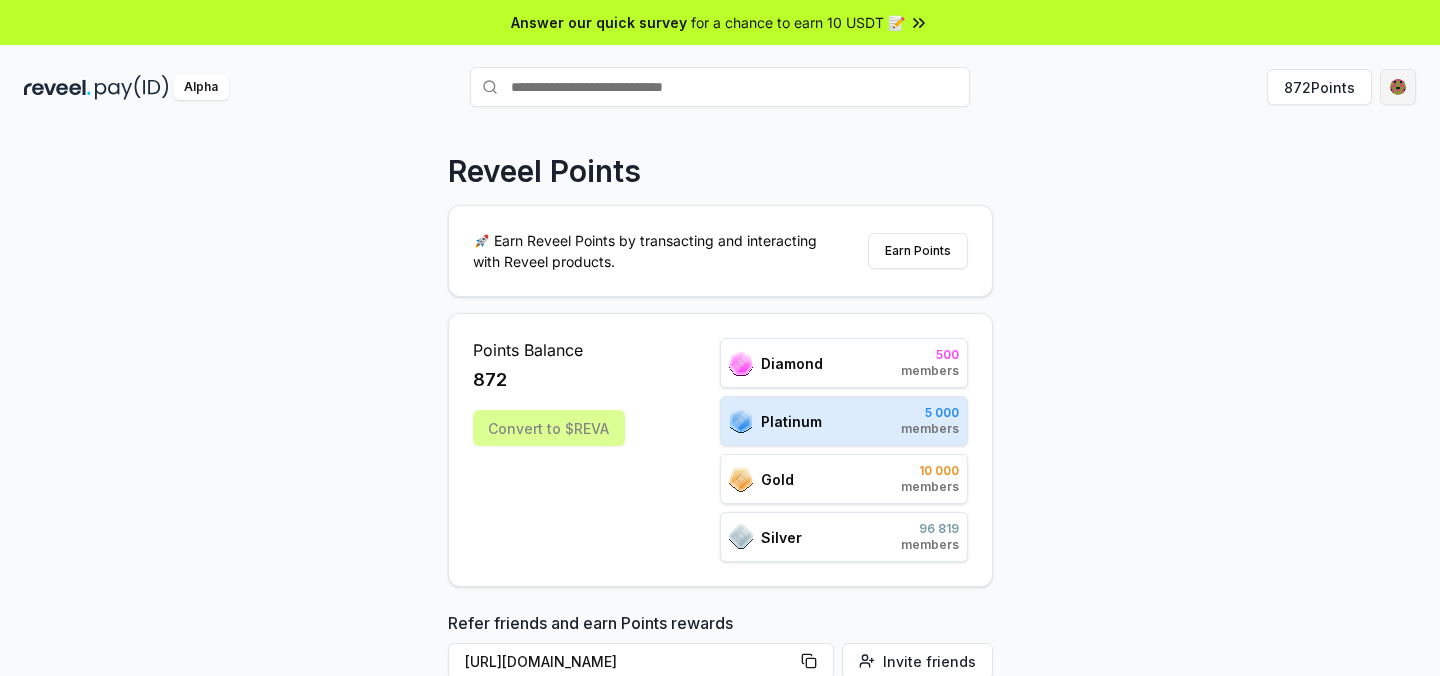 click on "Answer our quick survey for a chance to earn 10 USDT 📝 Alpha   872  Points Reveel Points  🚀 Earn Reveel Points by transacting and interacting with Reveel products. Earn Points Points Balance  872 Convert to $REVA Diamond 500 members Platinum 5 000 members Gold 10 000 members Silver 96 819 members Refer friends and earn Points rewards https://reveel.id/refer/purplehaze Invite friends Join the discussion on Discord Join Discord     31.2K community members Leaderboard Diamond Platinum Gold Silver Rank Pay(ID) Points # 1 JamesDeeBoffin 741,398 # 2 JamesAdimabua 603,512 # 3 Deeboffingmail 521,490 # 4 wallet 427,441 # 5 Codeblackchinchin 384,203 # 6 crypto1133 318,485 # 7 mohan111eee 311,640 # 8 indchi 310,785 # 9 timelyelbow5548 257,595 # 10 gingerterritory4 248,546 Previous 1 2 3 4 5 More pages 50 Next" at bounding box center [720, 338] 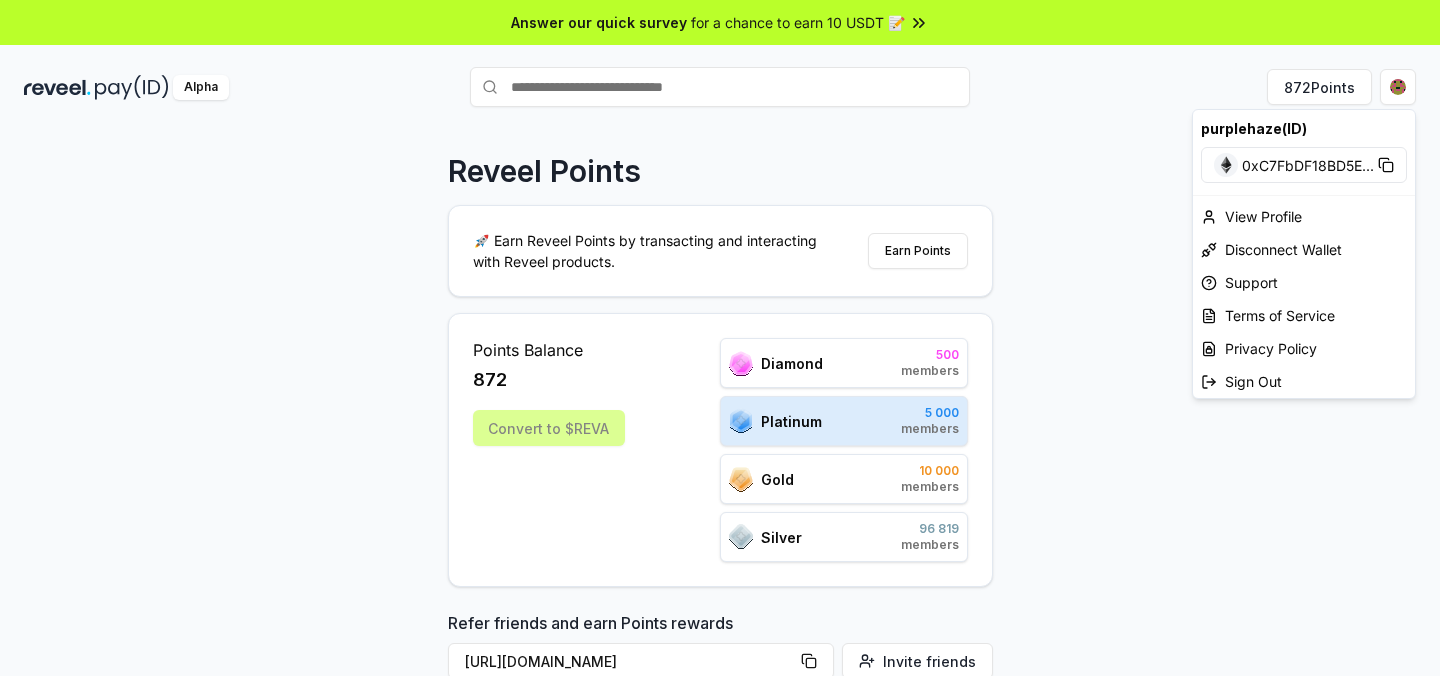 click on "Answer our quick survey for a chance to earn 10 USDT 📝 Alpha   872  Points Reveel Points  🚀 Earn Reveel Points by transacting and interacting with Reveel products. Earn Points Points Balance  872 Convert to $REVA Diamond 500 members Platinum 5 000 members Gold 10 000 members Silver 96 819 members Refer friends and earn Points rewards https://reveel.id/refer/purplehaze Invite friends Join the discussion on Discord Join Discord     31.2K community members Leaderboard Diamond Platinum Gold Silver Rank Pay(ID) Points # 1 JamesDeeBoffin 741,398 # 2 JamesAdimabua 603,512 # 3 Deeboffingmail 521,490 # 4 wallet 427,441 # 5 Codeblackchinchin 384,203 # 6 crypto1133 318,485 # 7 mohan111eee 311,640 # 8 indchi 310,785 # 9 timelyelbow5548 257,595 # 10 gingerterritory4 248,546 Previous 1 2 3 4 5 More pages 50 Next purplehaze(ID)   0xC7FbDF18BD5E ...     View Profile   Disconnect Wallet   Support   Terms of Service   Privacy Policy   Sign Out" at bounding box center [720, 338] 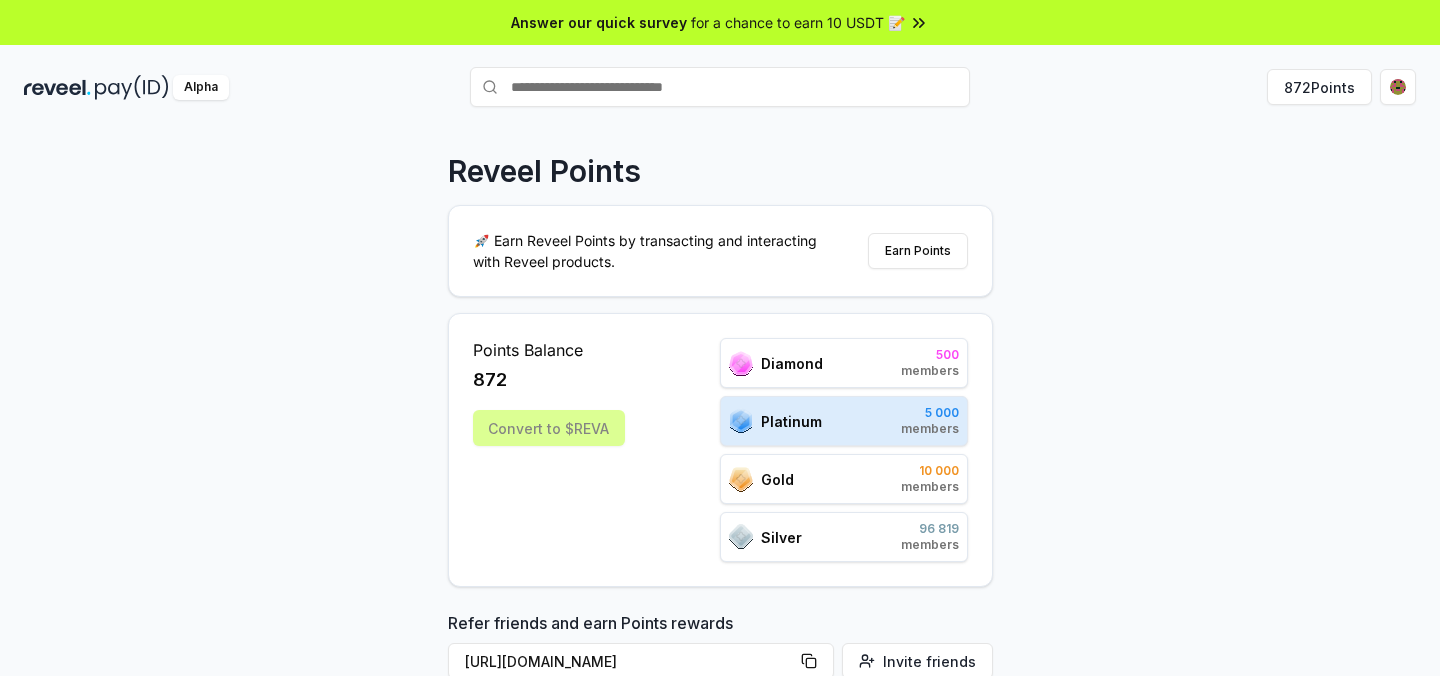 click on "🚀 Earn Reveel Points by transacting and interacting with Reveel products. Earn Points" at bounding box center [720, 251] 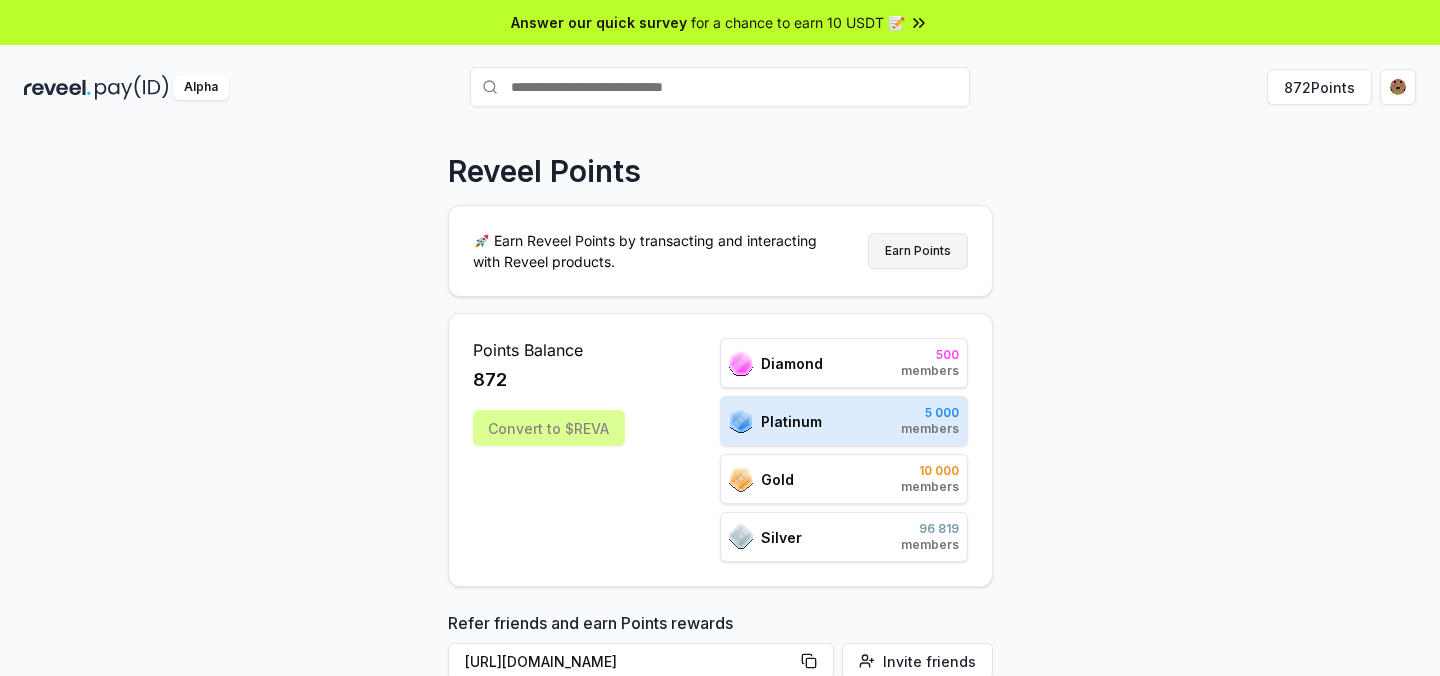 click on "Earn Points" at bounding box center (918, 251) 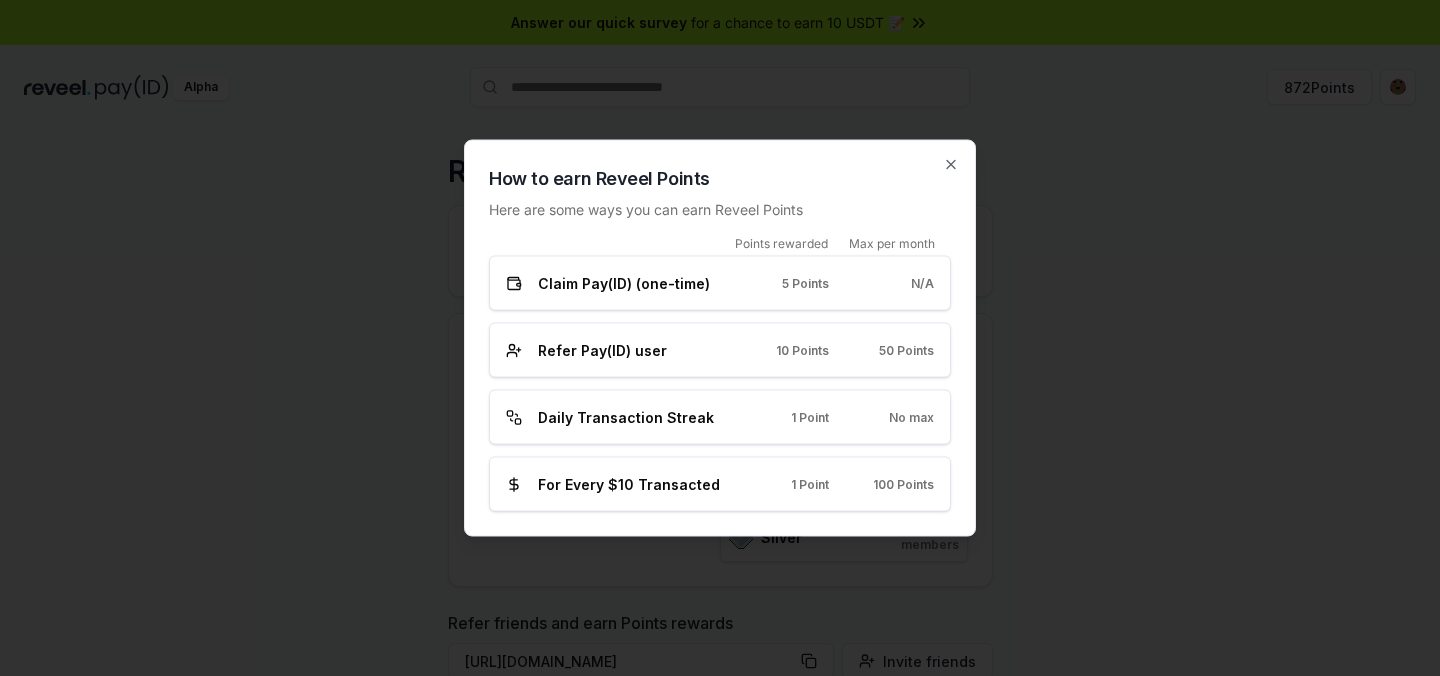 click at bounding box center [720, 338] 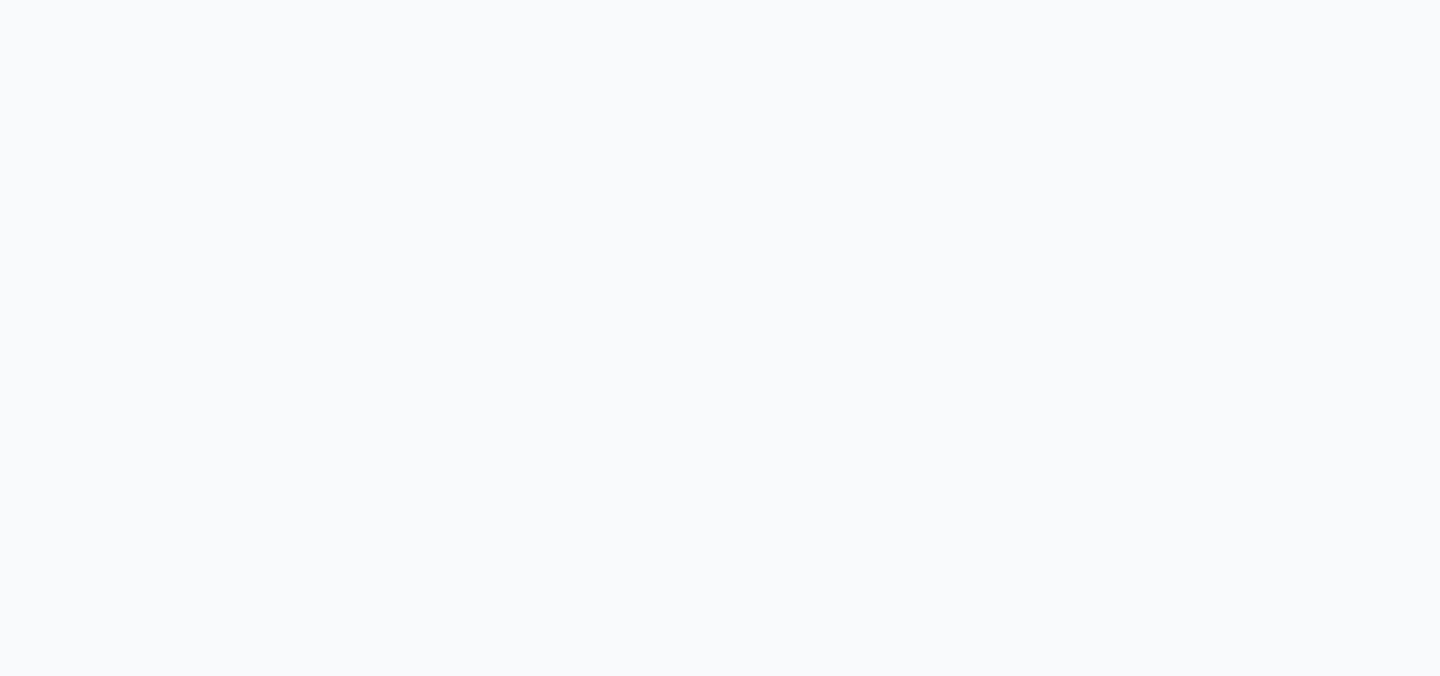 scroll, scrollTop: 0, scrollLeft: 0, axis: both 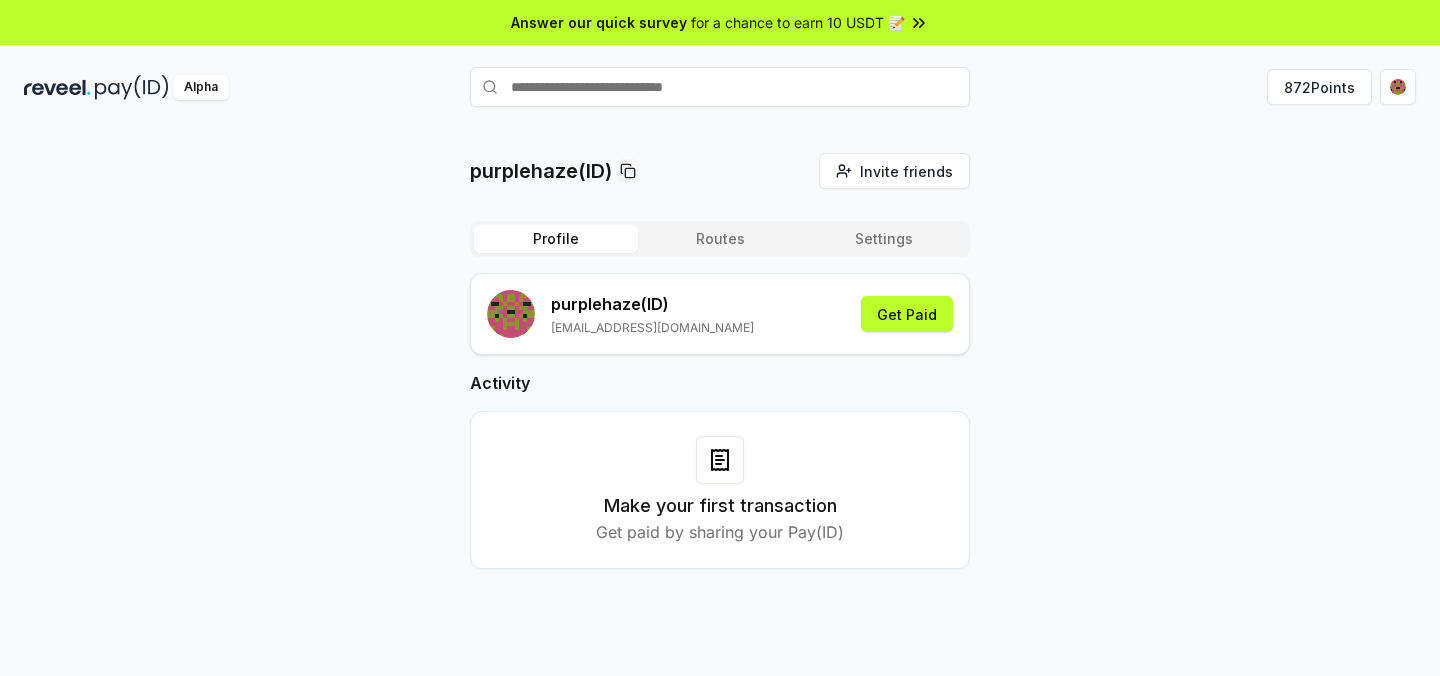click on "for a chance to earn 10 USDT 📝" at bounding box center (798, 22) 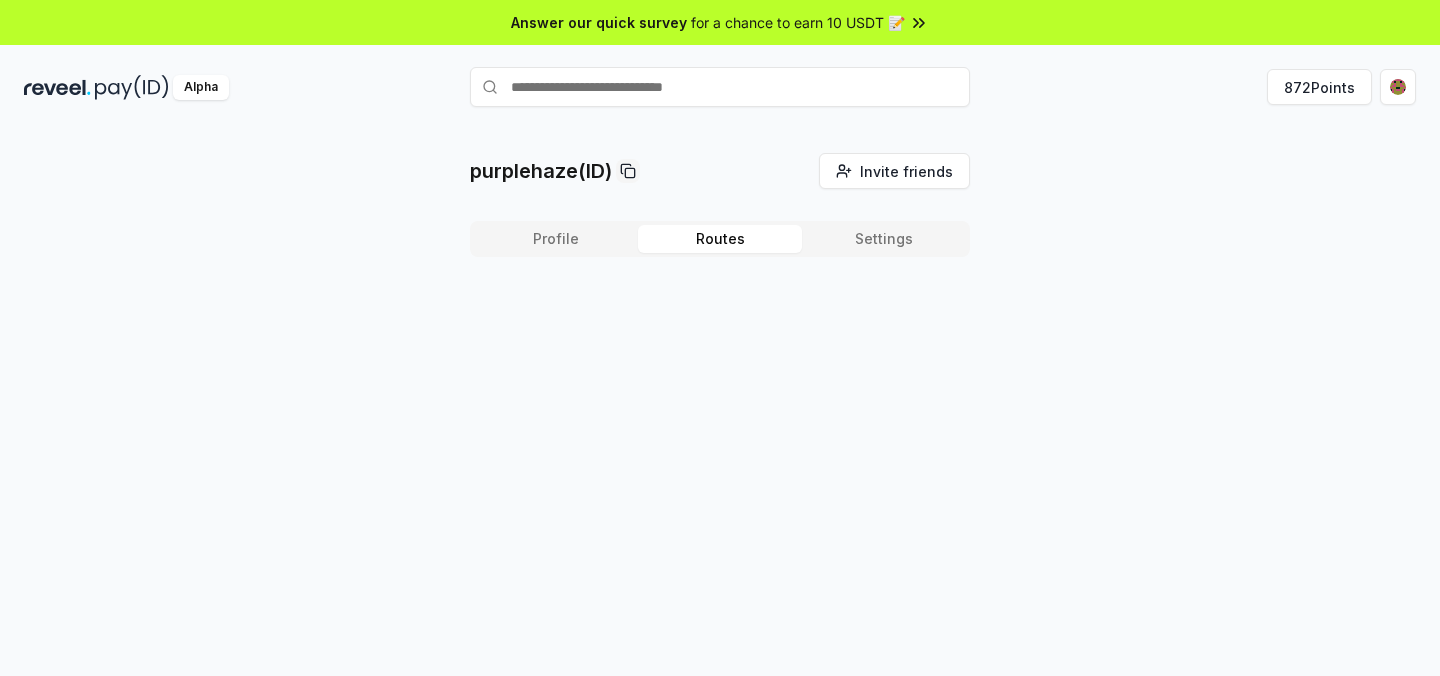 click on "Routes" at bounding box center [720, 239] 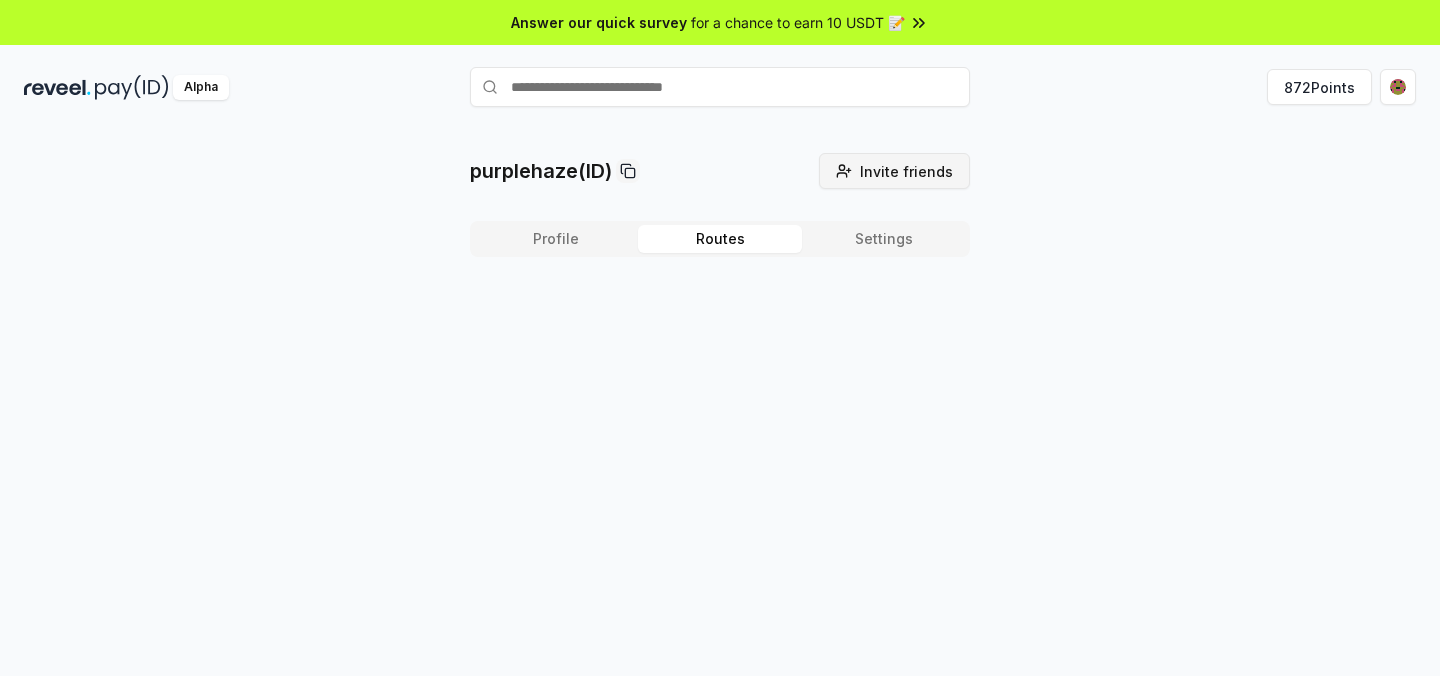 click on "Invite friends Invite" at bounding box center [894, 171] 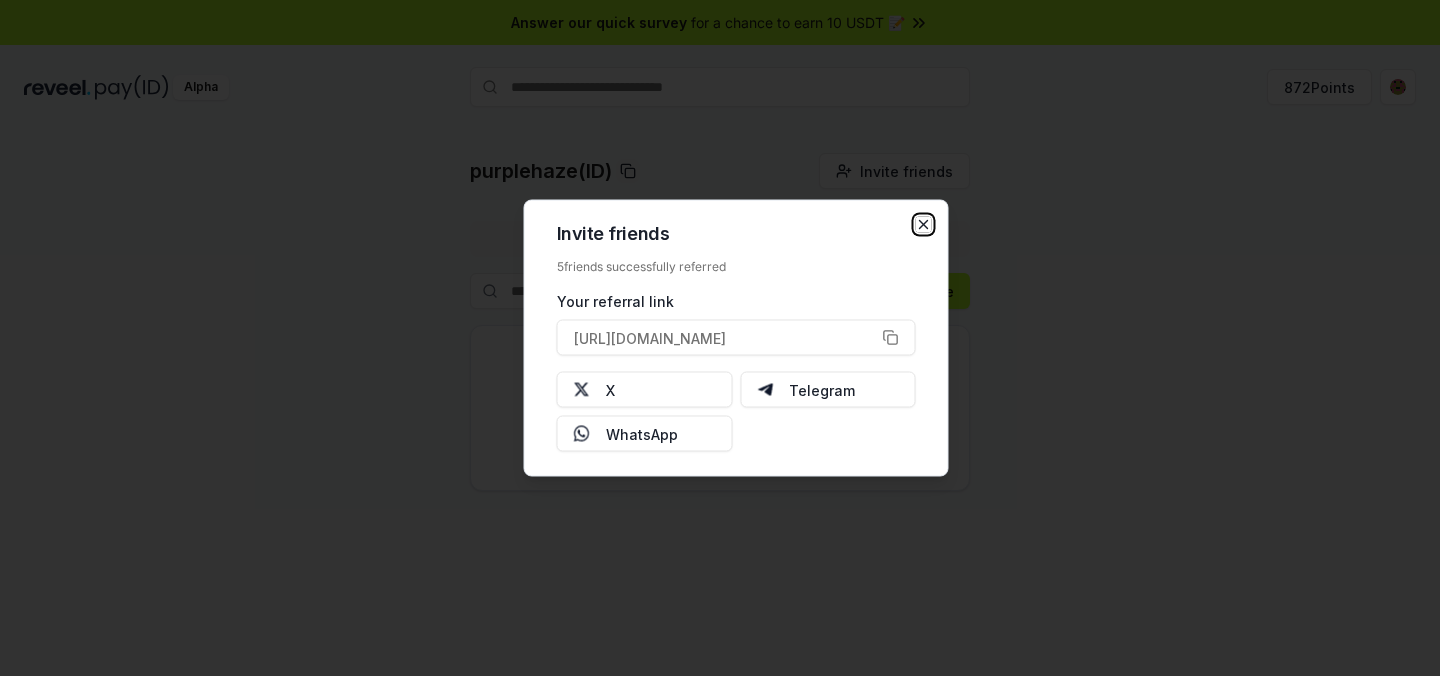 click 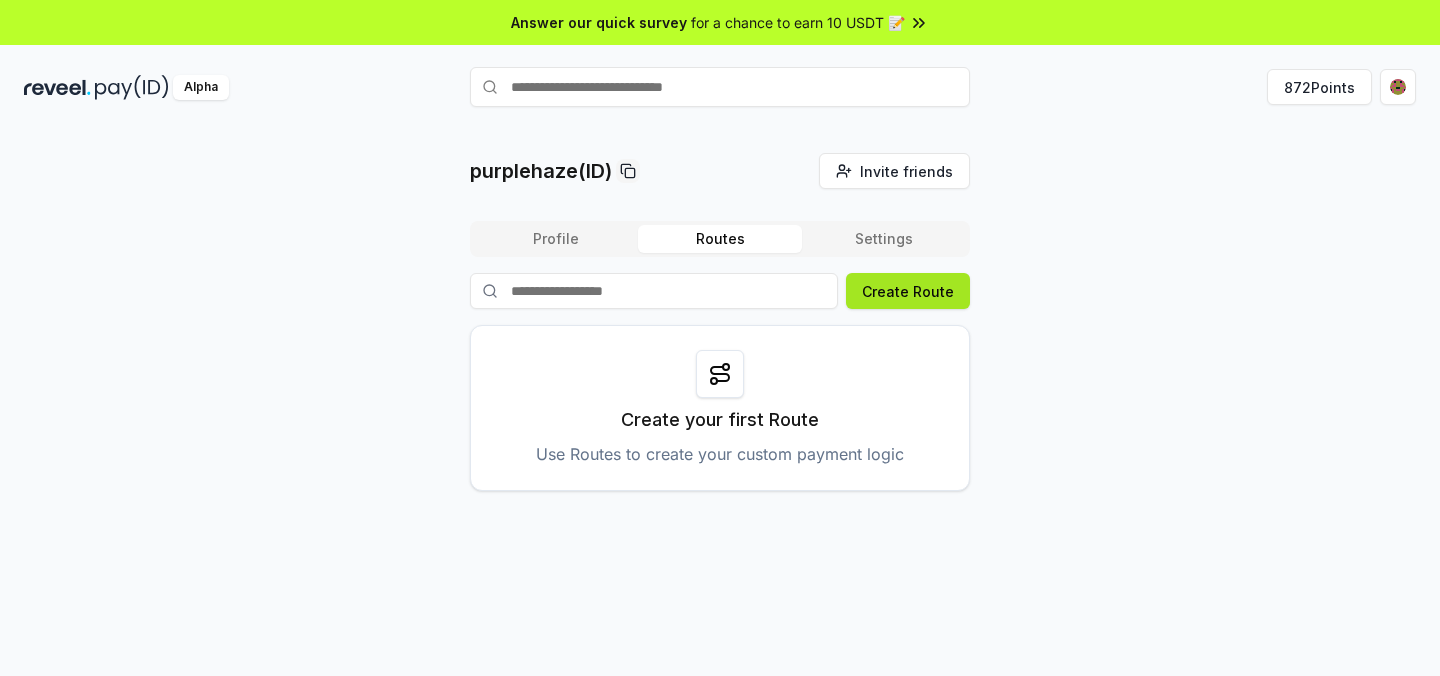 click on "Create Route" at bounding box center [908, 291] 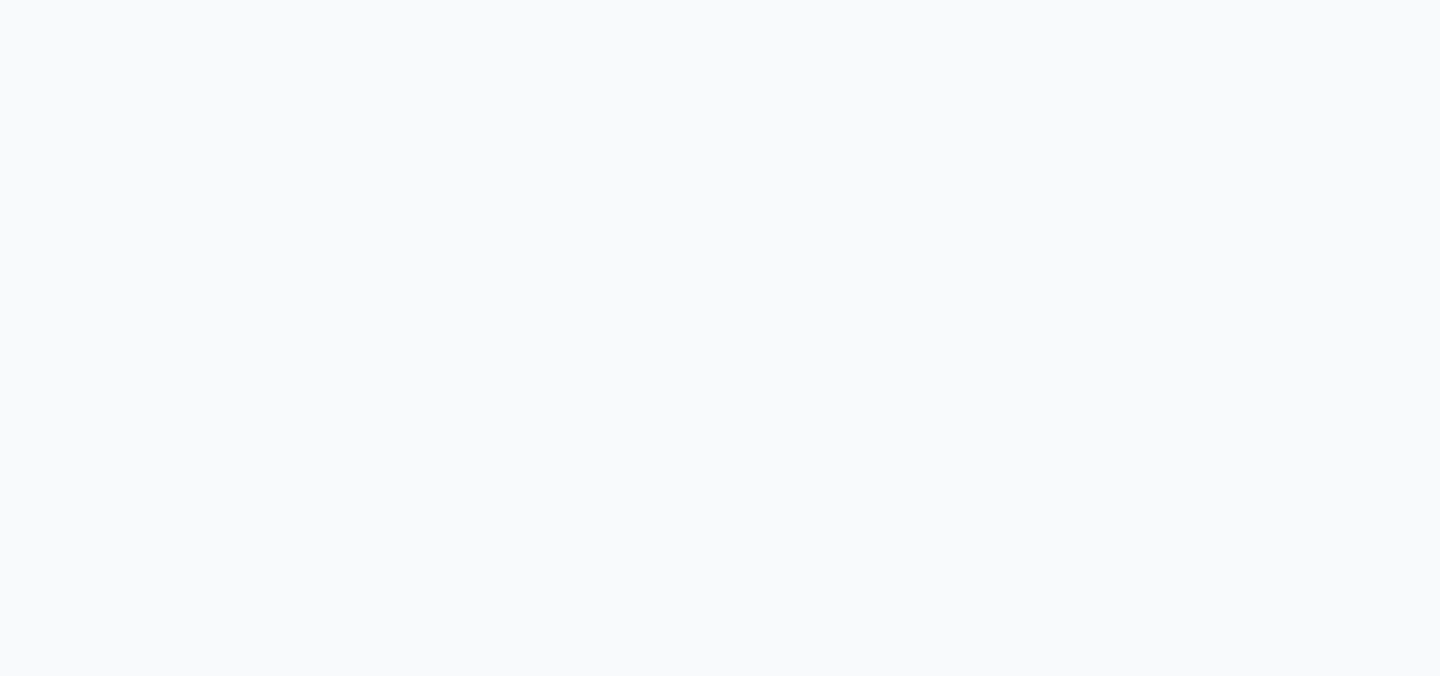 scroll, scrollTop: 0, scrollLeft: 0, axis: both 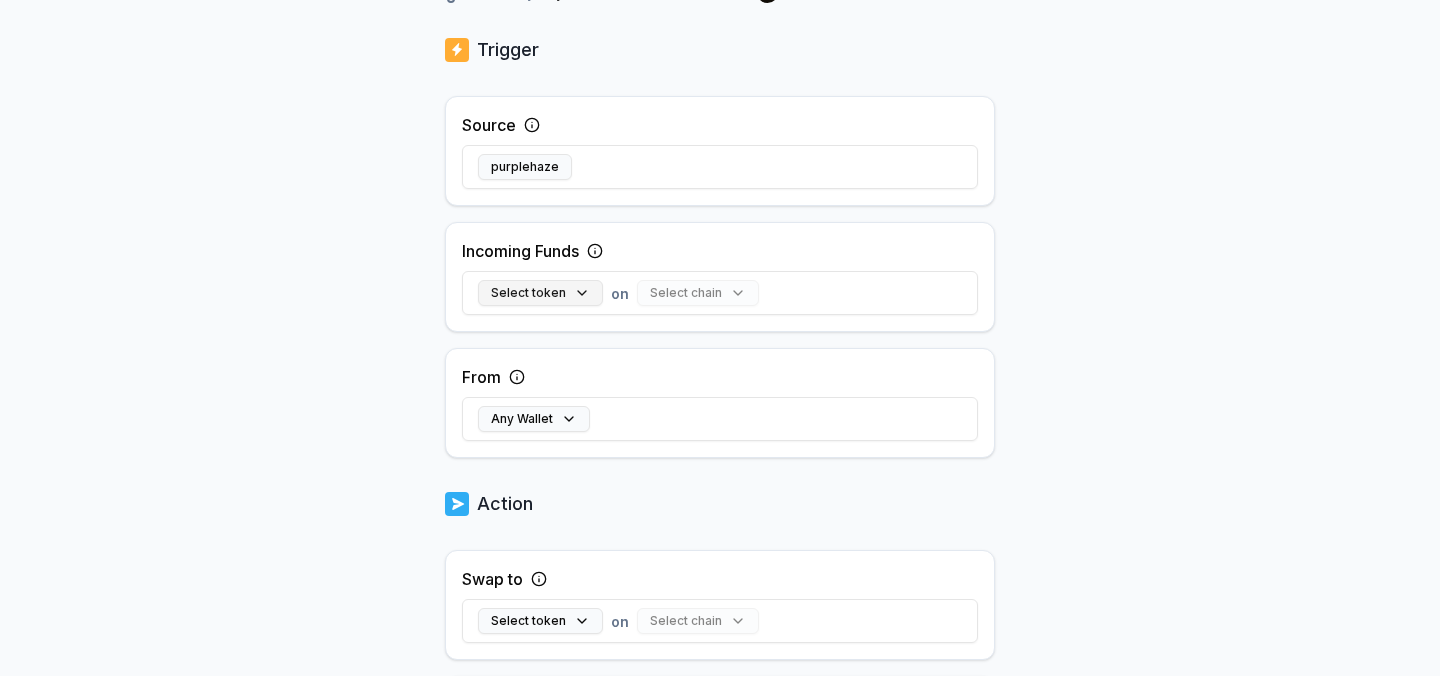 click on "Select token" at bounding box center [540, 293] 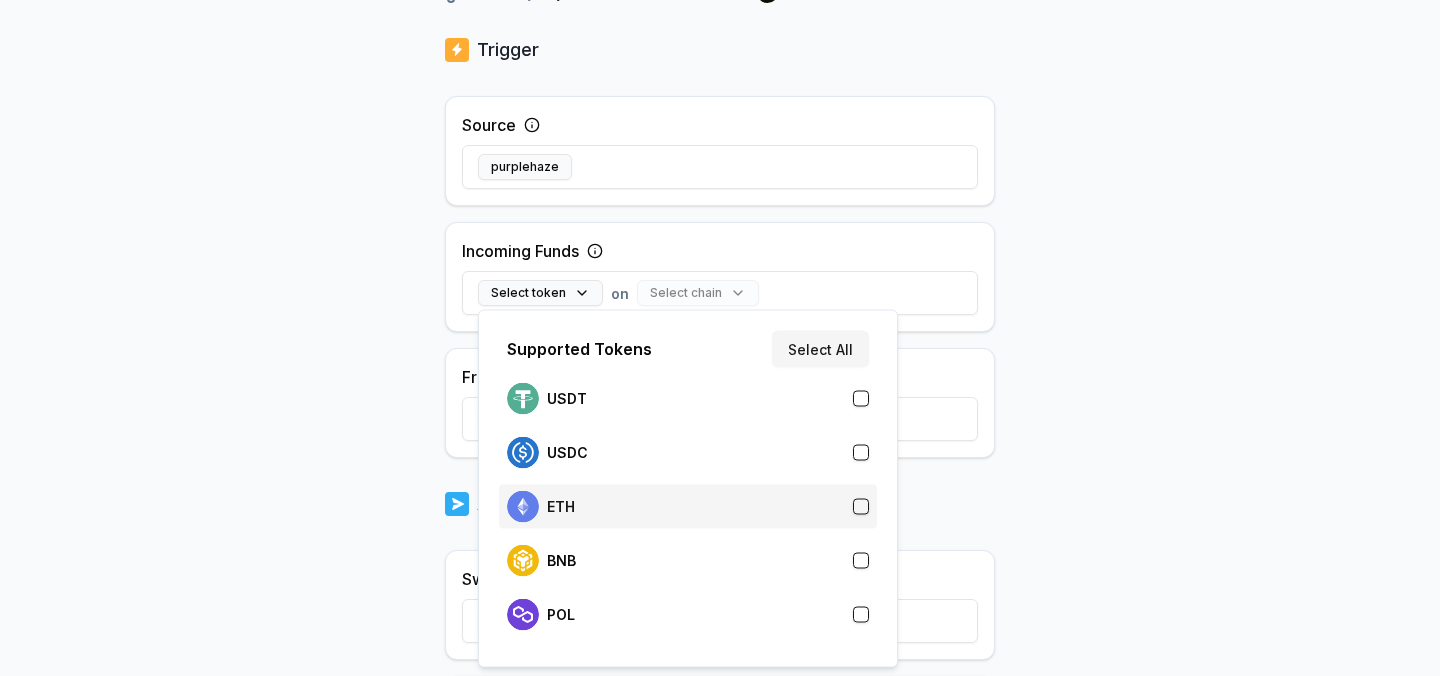 click on "ETH" at bounding box center [688, 507] 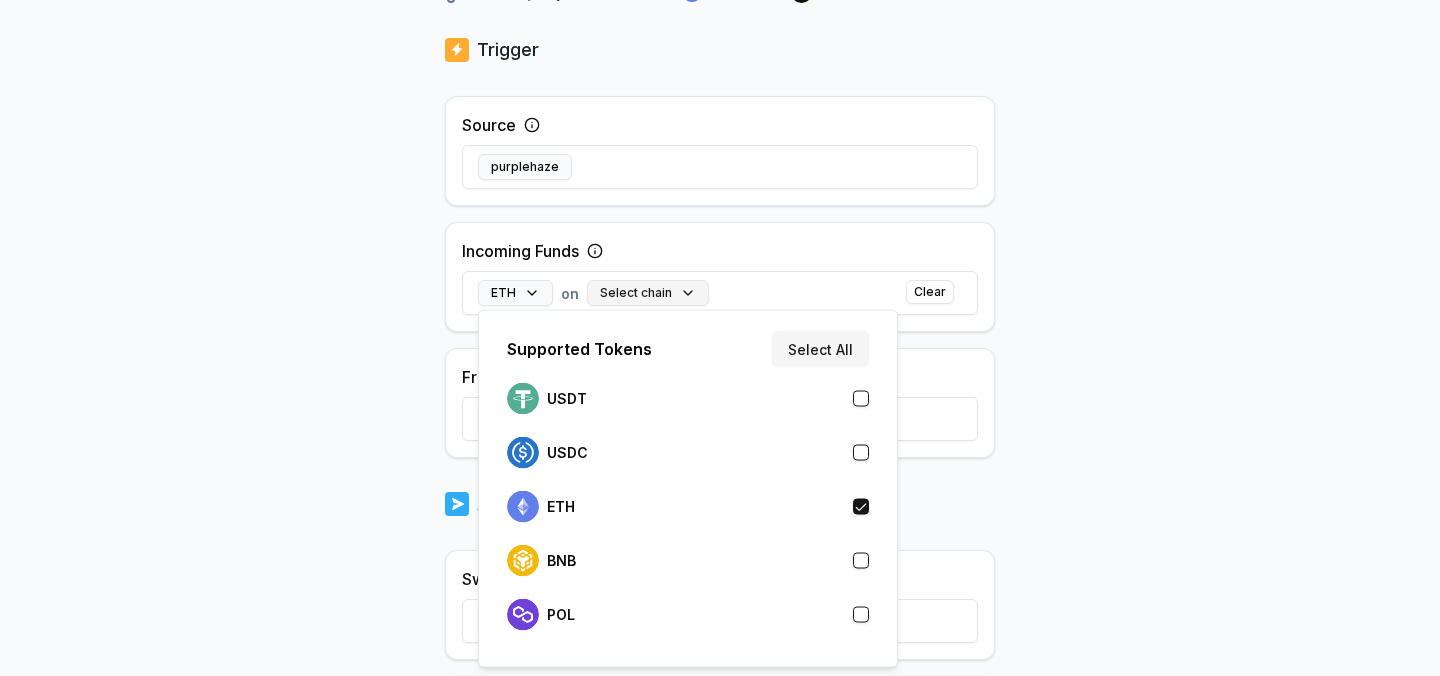 click on "Select chain" at bounding box center [648, 293] 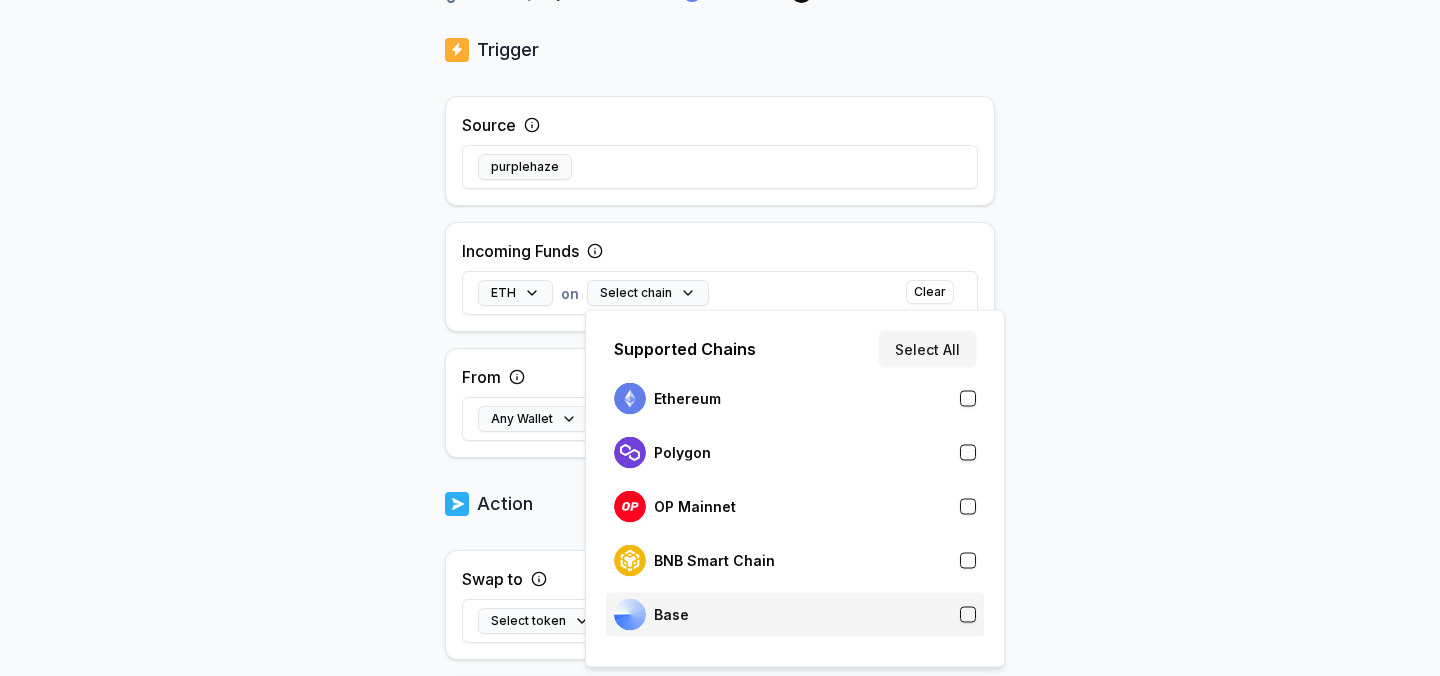 click on "Base" at bounding box center [795, 615] 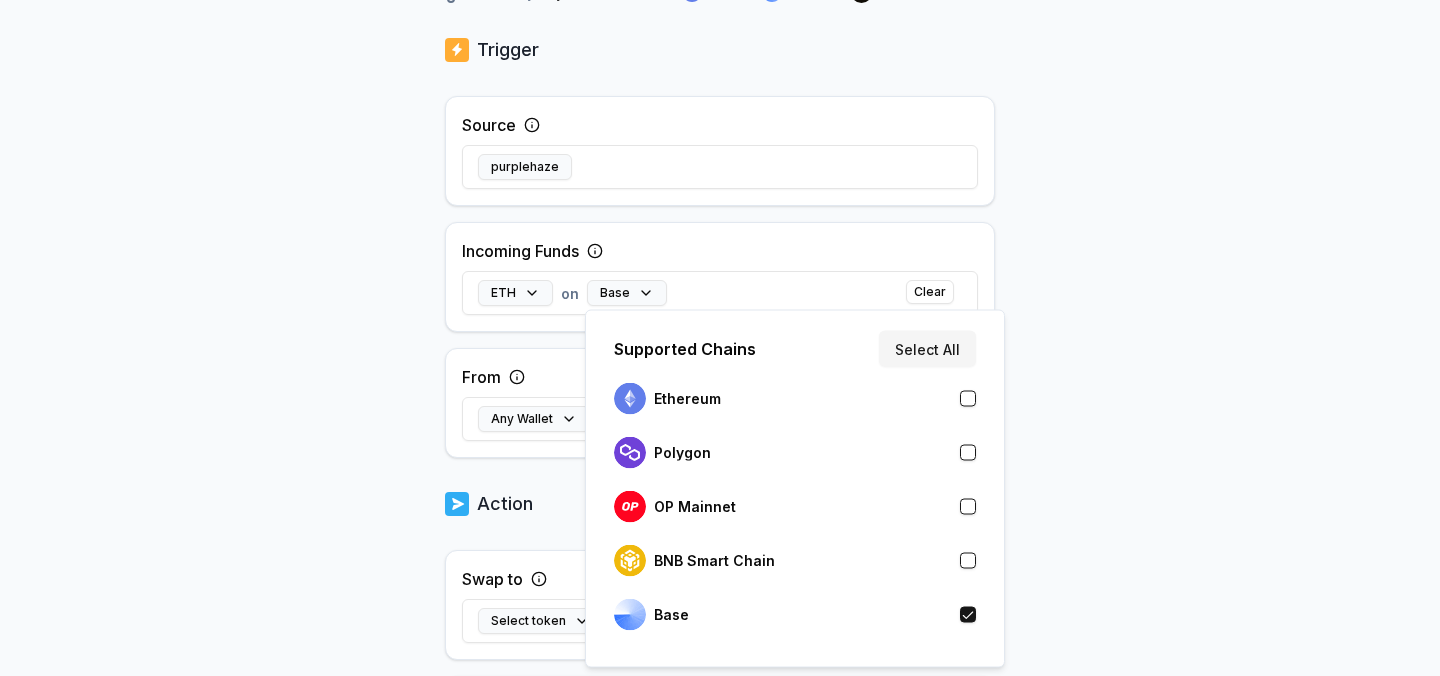 click on "Answer our quick survey for a chance to earn 10 USDT 📝 Alpha   872  Points Back Create Route ******** When my  Pay(ID)  receives   ETH on   Base       send it to 0xC7Fb...F57C . Trigger Source purplehaze Incoming Funds ETH on Base   Clear From Any Wallet Action Swap to Select token on Select chain Send to 0xC7Fb...F57C Create Route Supported Chains Select All Ethereum Polygon OP Mainnet BNB Smart Chain Base" at bounding box center [720, 338] 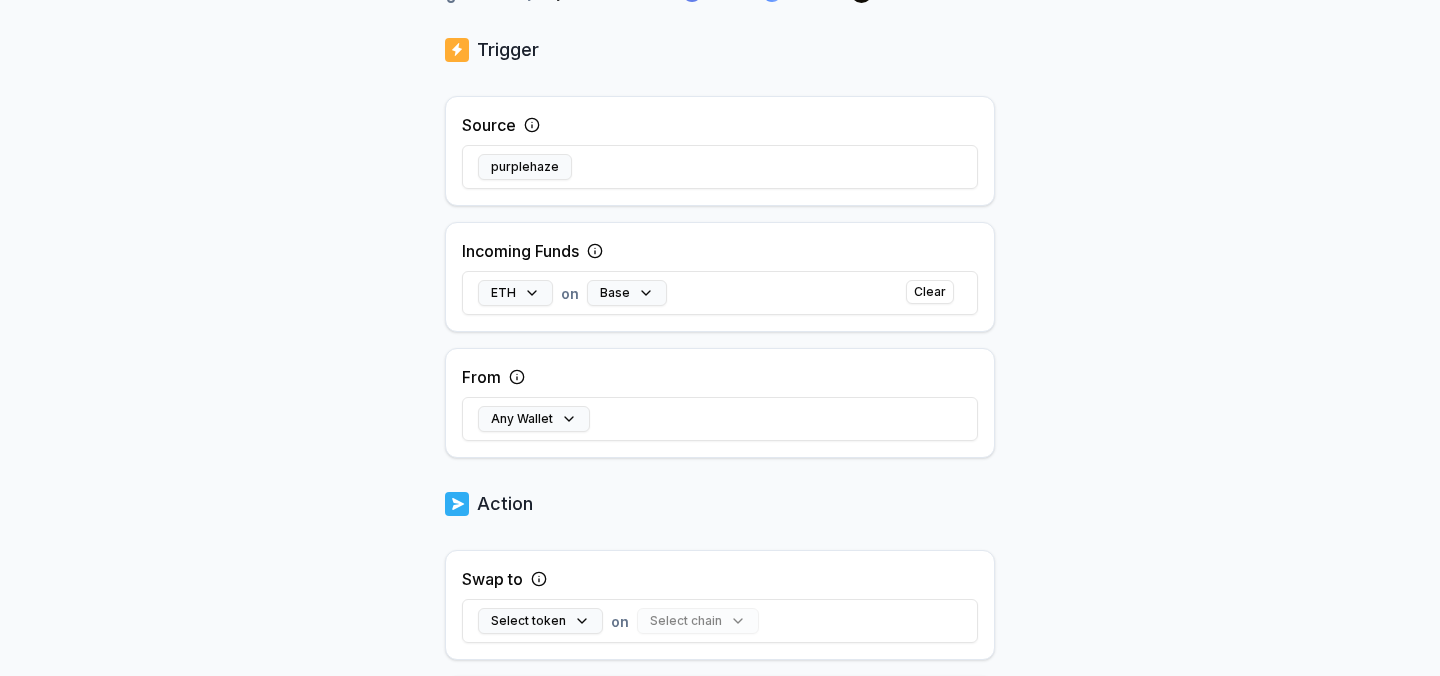 scroll, scrollTop: 524, scrollLeft: 0, axis: vertical 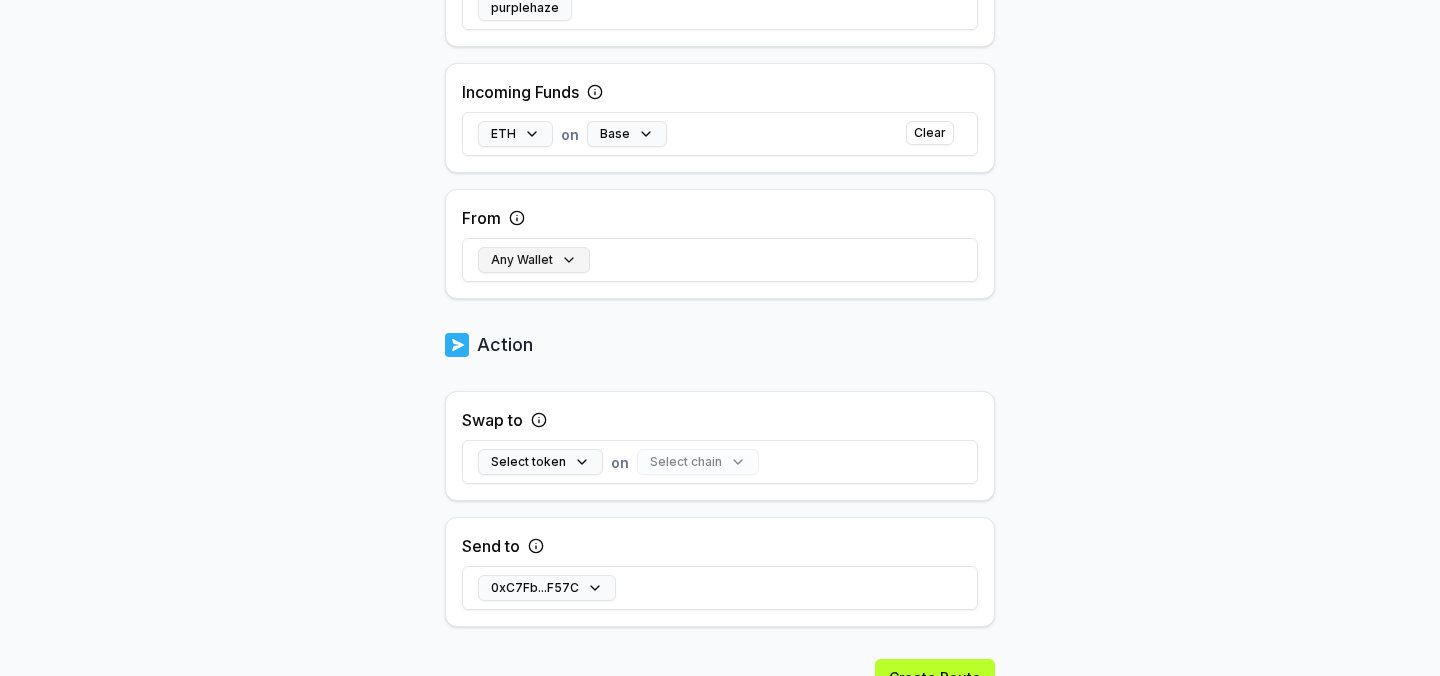 click on "Any Wallet" at bounding box center [534, 260] 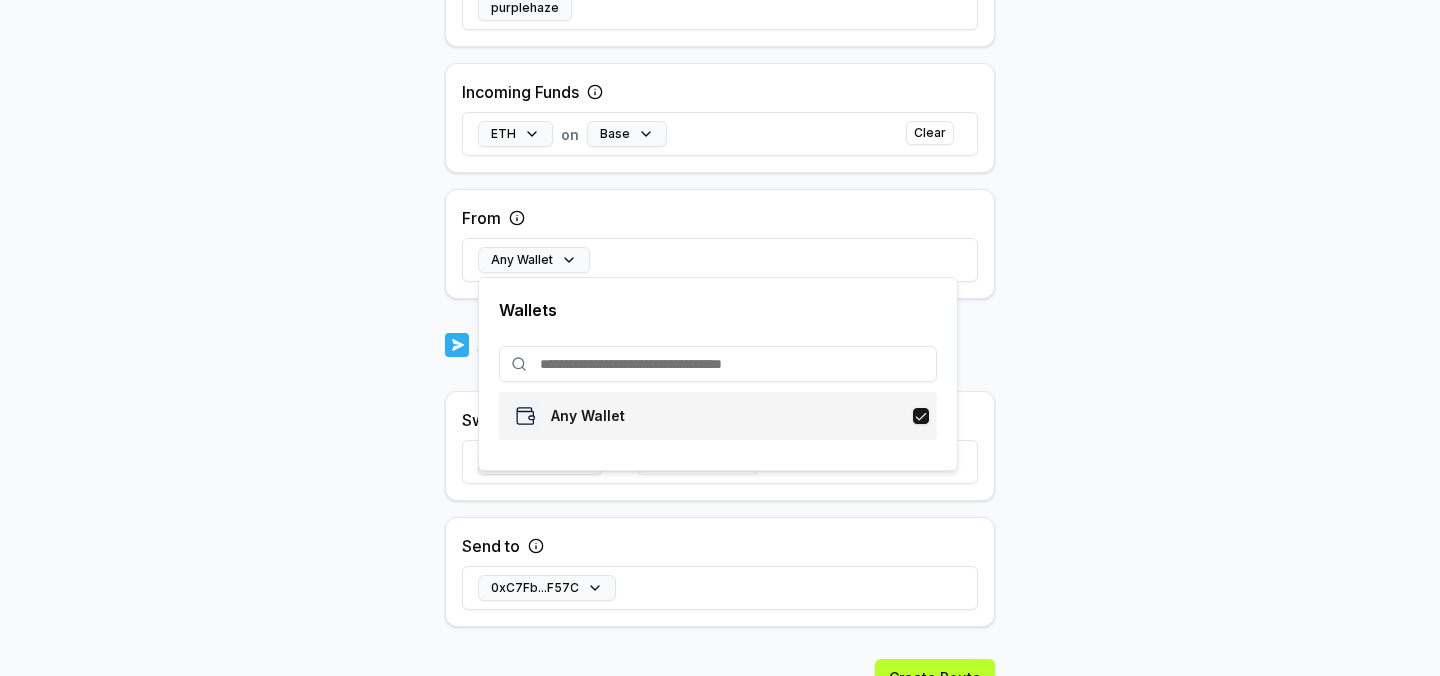 click on "Any Wallet" at bounding box center [718, 416] 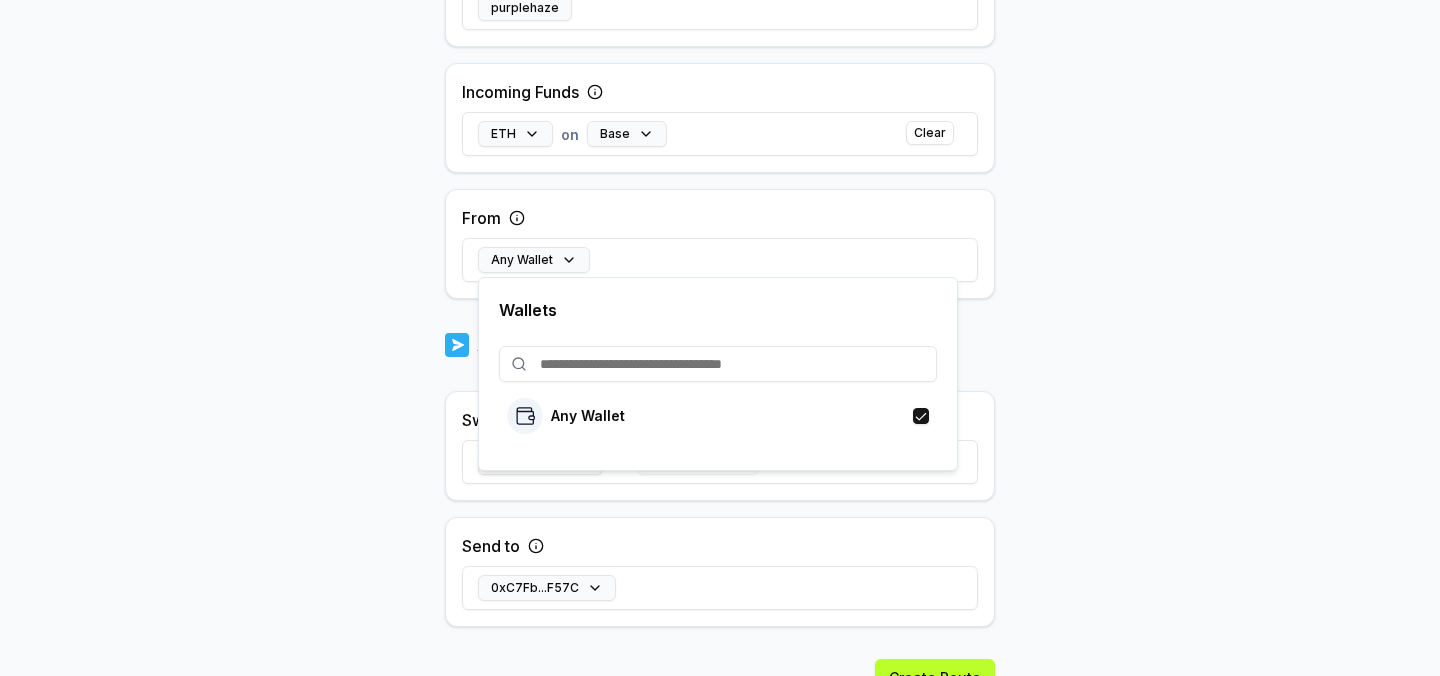 click on "Answer our quick survey for a chance to earn 10 USDT 📝 Alpha   872  Points Back Create Route ******** When my  Pay(ID)  receives   ETH on   Base       send it to 0xC7Fb...F57C . Trigger Source purplehaze Incoming Funds ETH on Base   Clear From Any Wallet Action Swap to Select token on Select chain Send to 0xC7Fb...F57C Create Route Wallets Any Wallet" at bounding box center (720, 338) 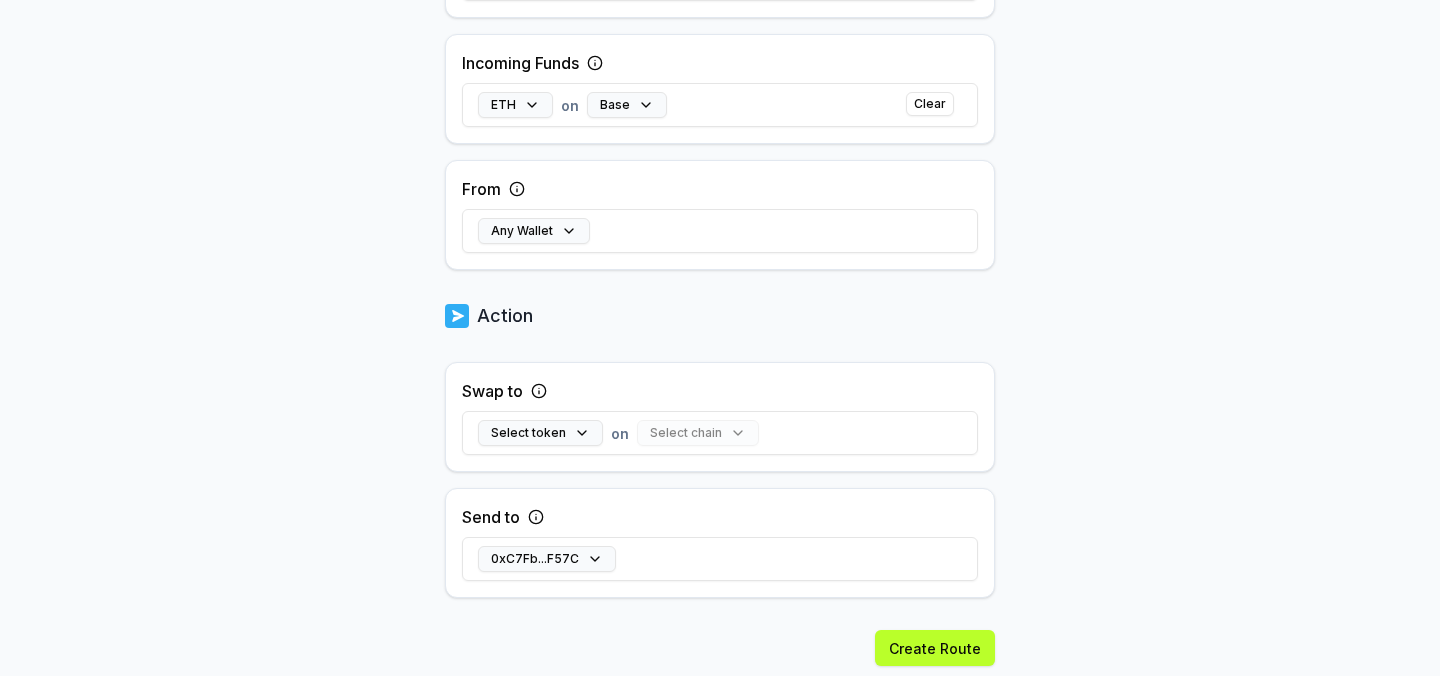 scroll, scrollTop: 613, scrollLeft: 0, axis: vertical 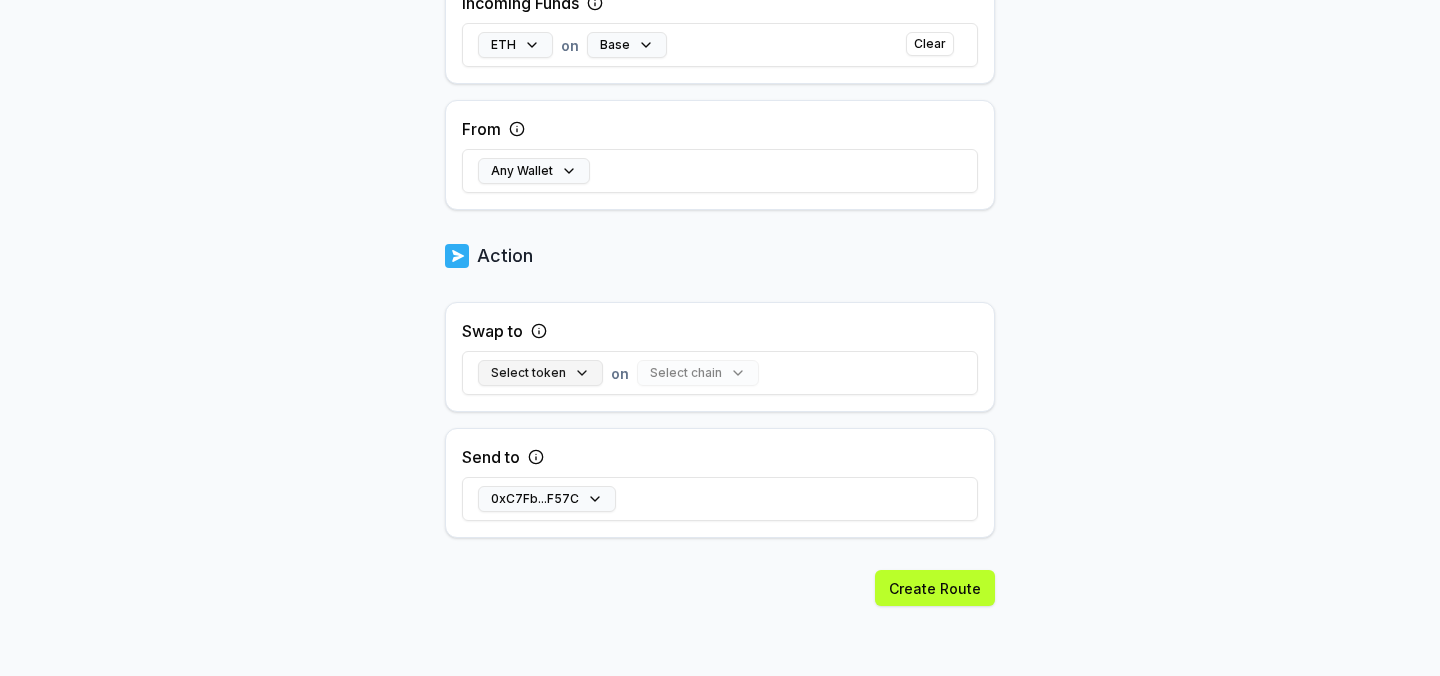 click on "Select token" at bounding box center (540, 373) 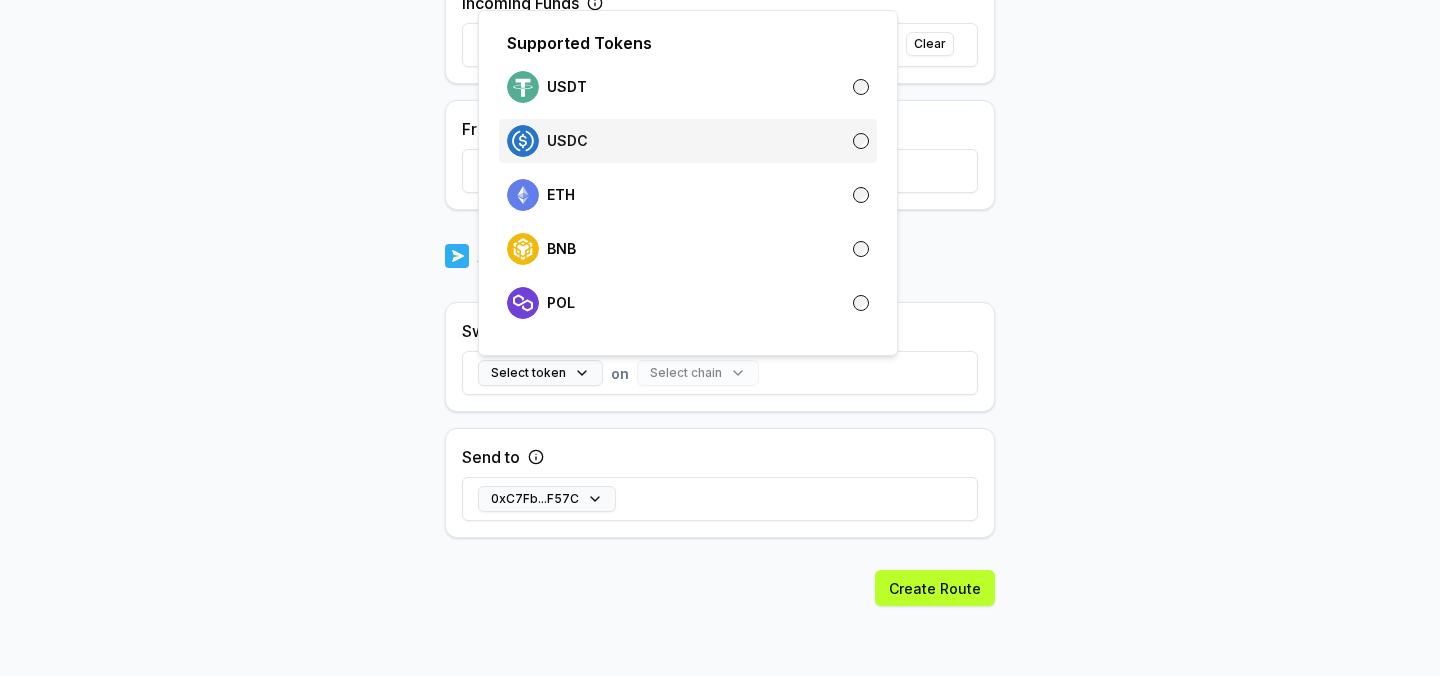 click on "USDC" at bounding box center [688, 141] 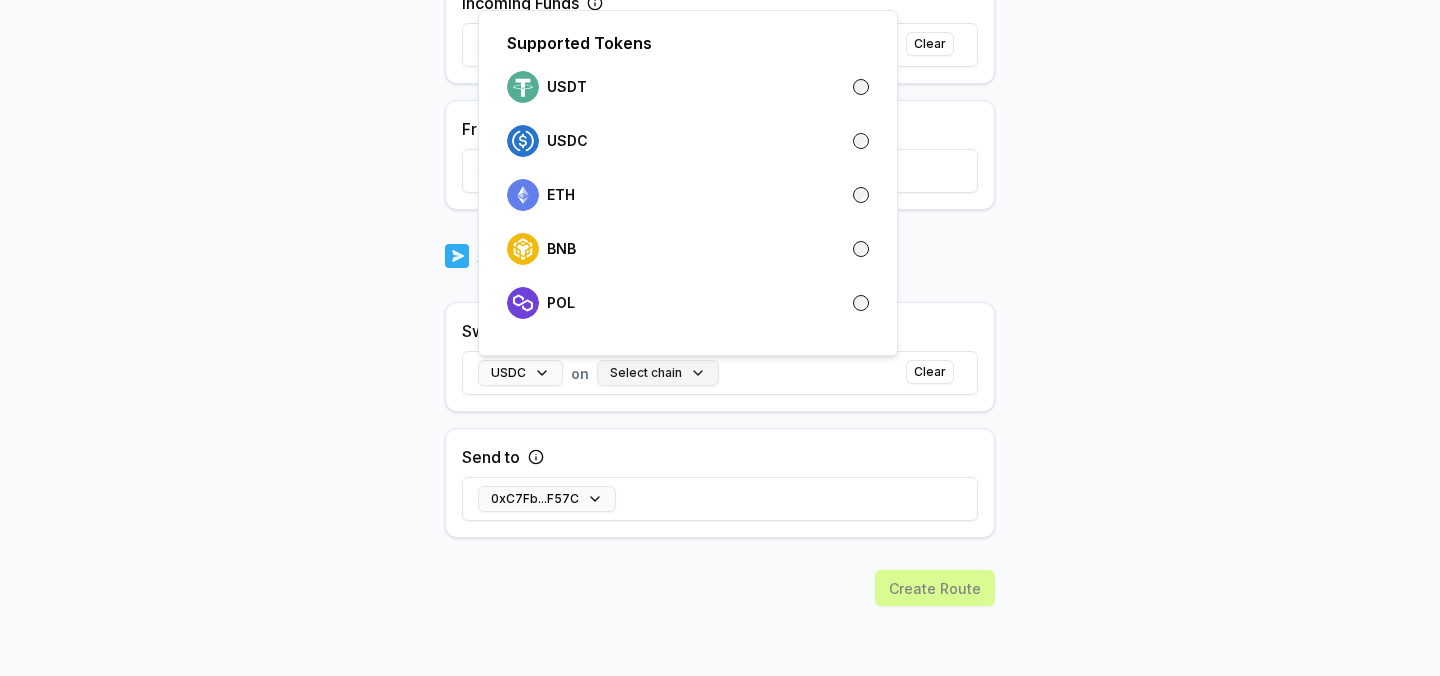 click on "Select chain" at bounding box center (658, 373) 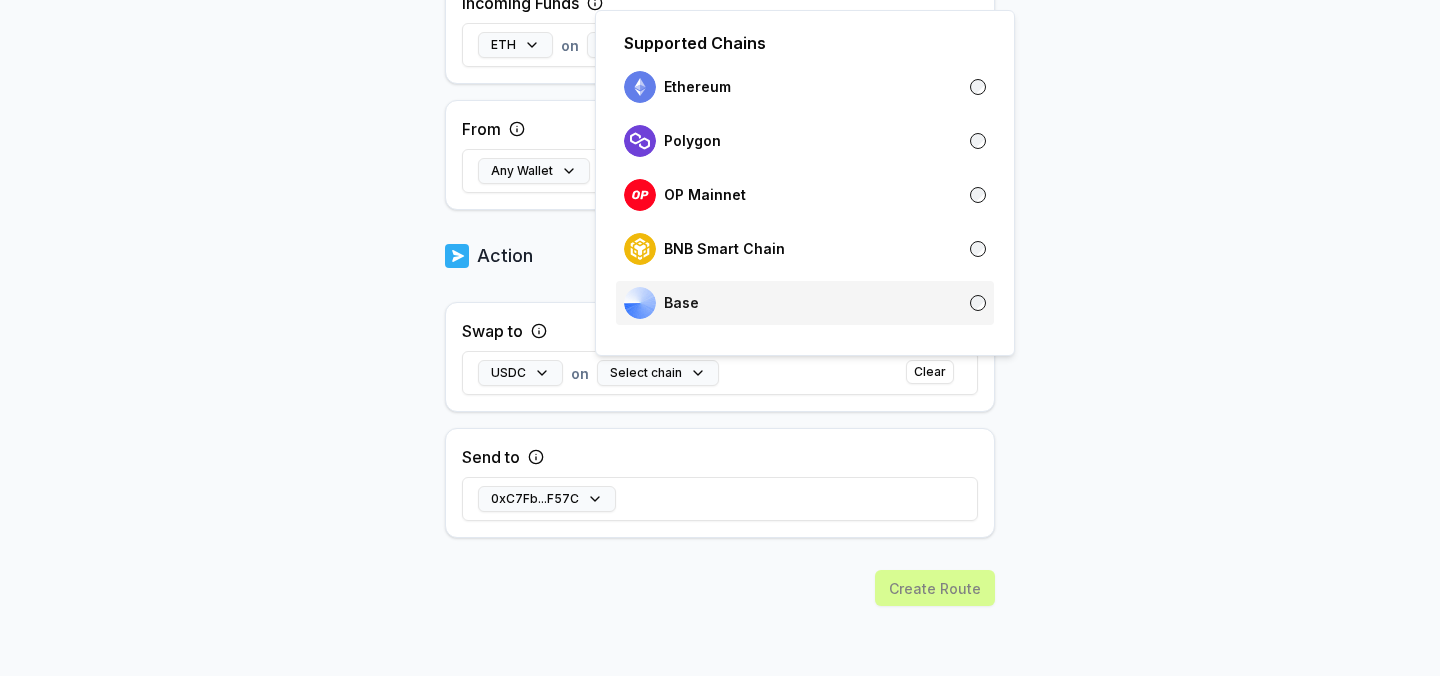 click on "Base" at bounding box center [805, 303] 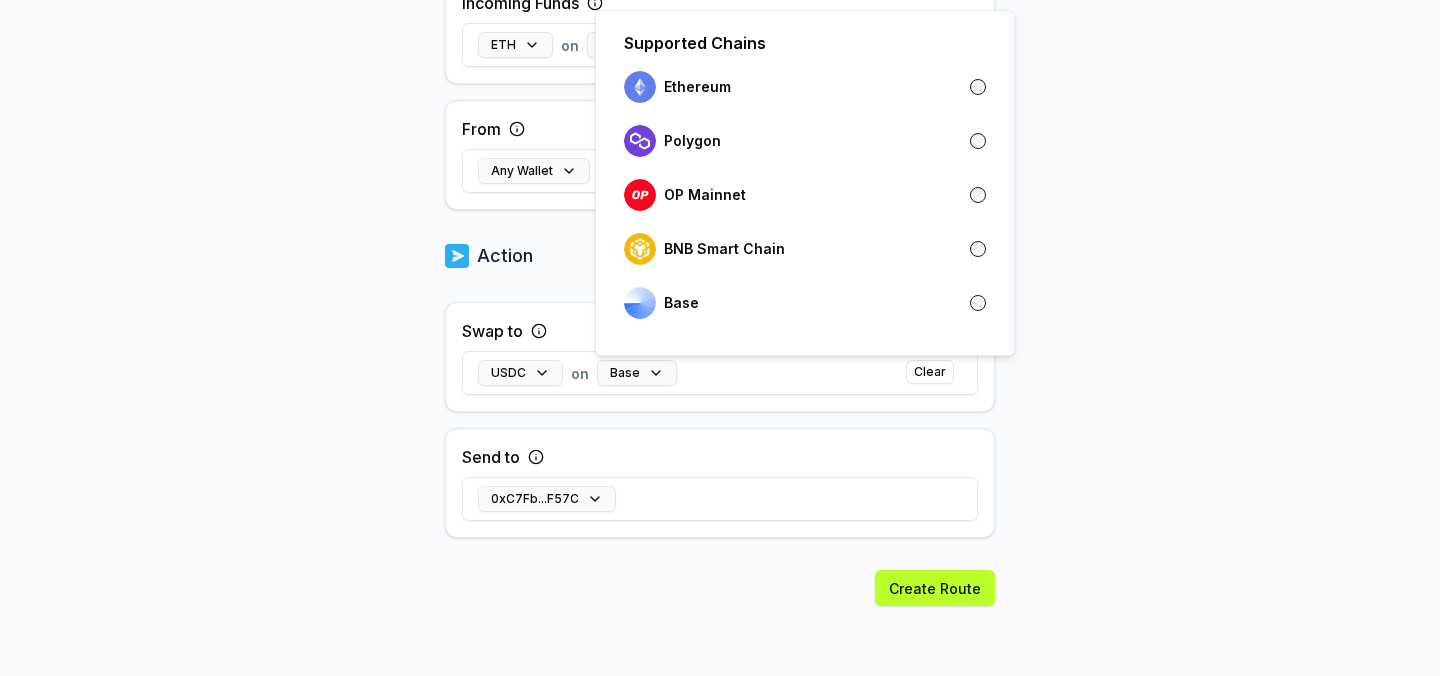 click on "Answer our quick survey for a chance to earn 10 USDT 📝 Alpha   872  Points Back Create Route ******** When my  Pay(ID)  receives   ETH on   Base   swap to   USDC   on   Base send it to 0xC7Fb...F57C . Trigger Source purplehaze Incoming Funds ETH on Base   Clear From Any Wallet Action Swap to USDC on Base   Clear Send to 0xC7Fb...F57C Create Route Supported Chains Ethereum Polygon OP Mainnet BNB Smart Chain Base" at bounding box center [720, 338] 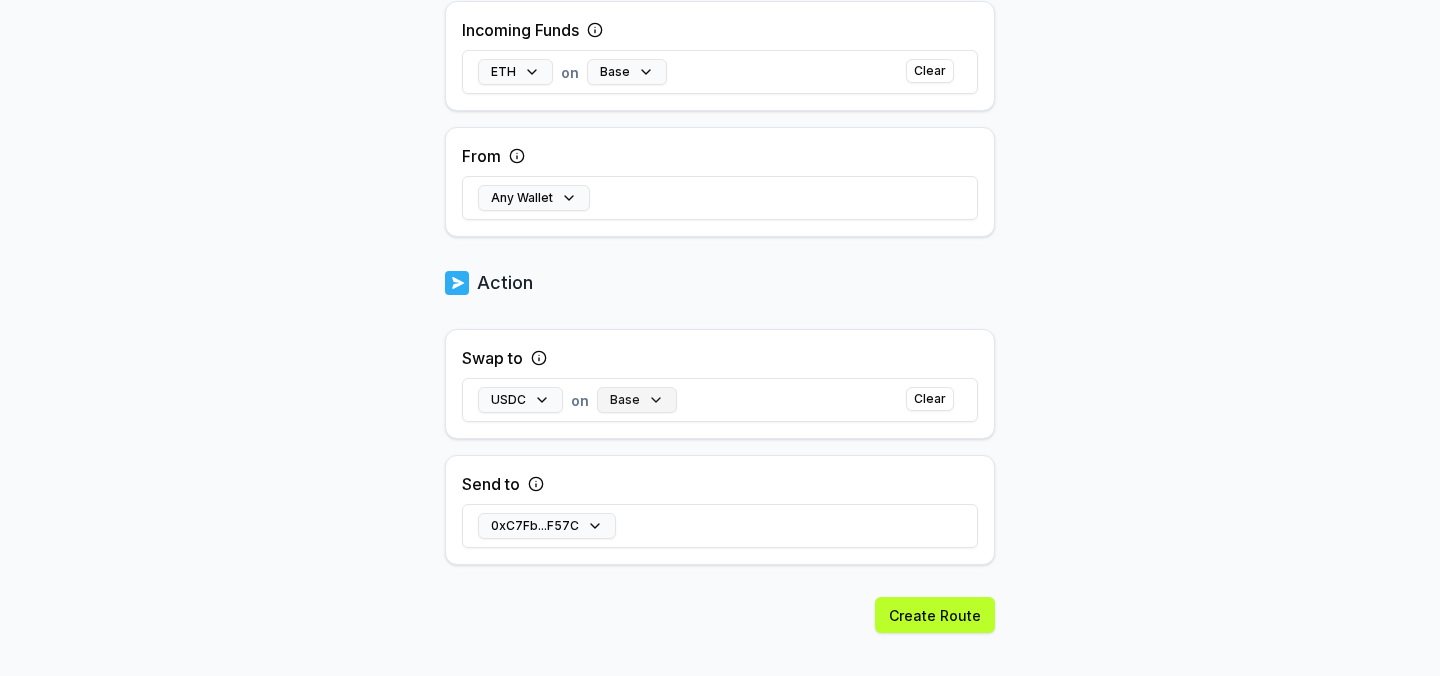 scroll, scrollTop: 638, scrollLeft: 0, axis: vertical 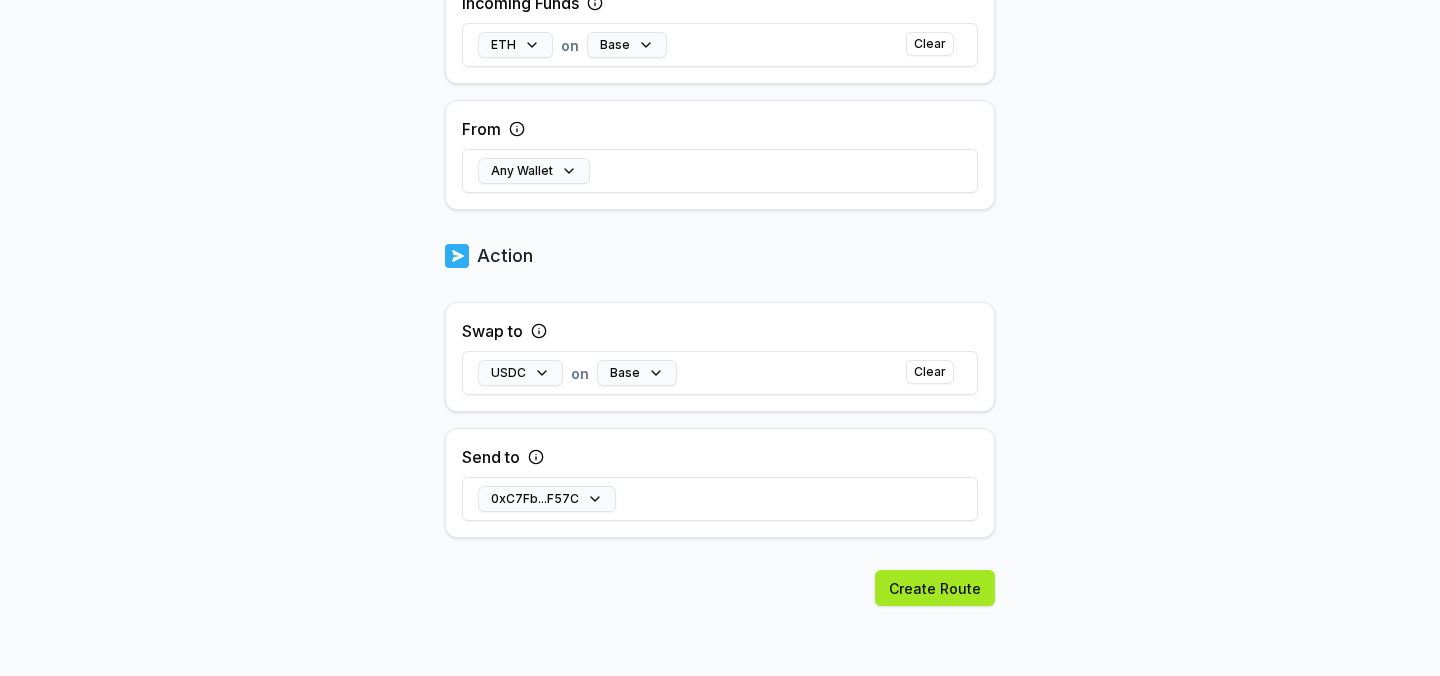 click on "Create Route" at bounding box center [935, 588] 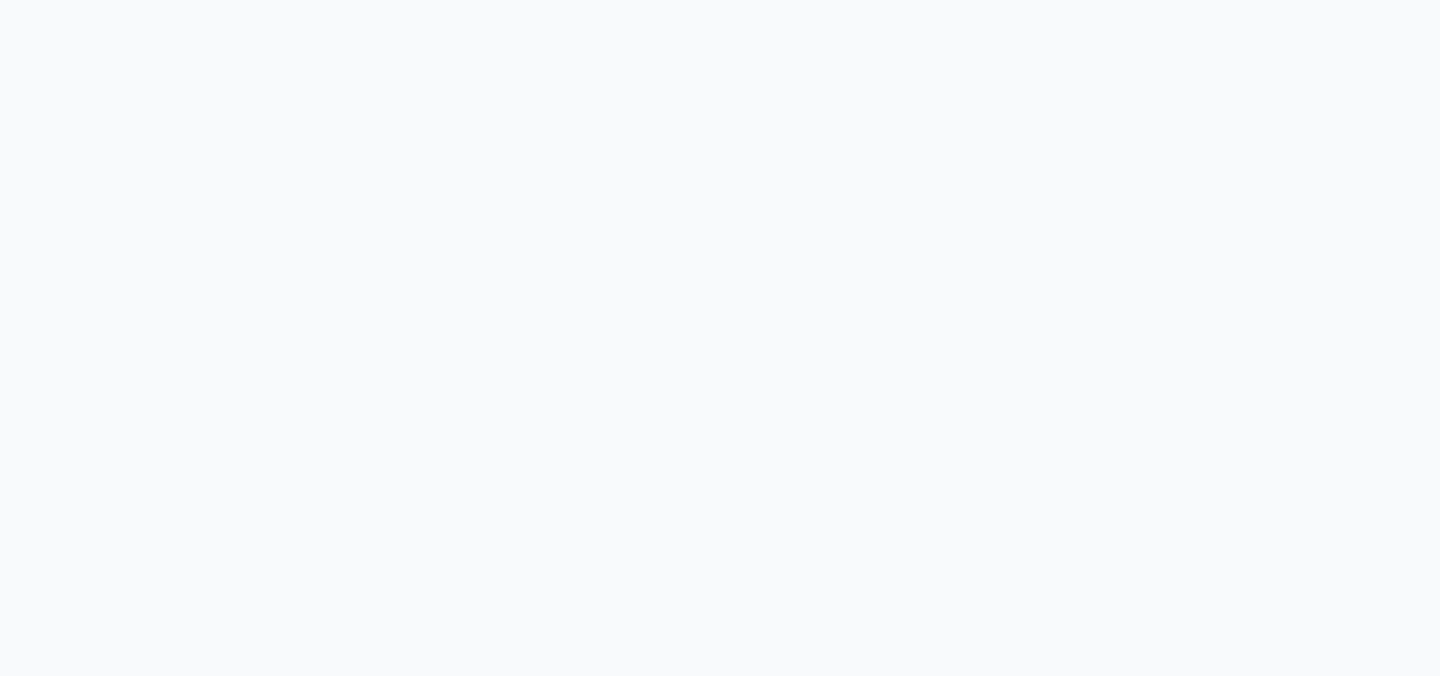 scroll, scrollTop: 0, scrollLeft: 0, axis: both 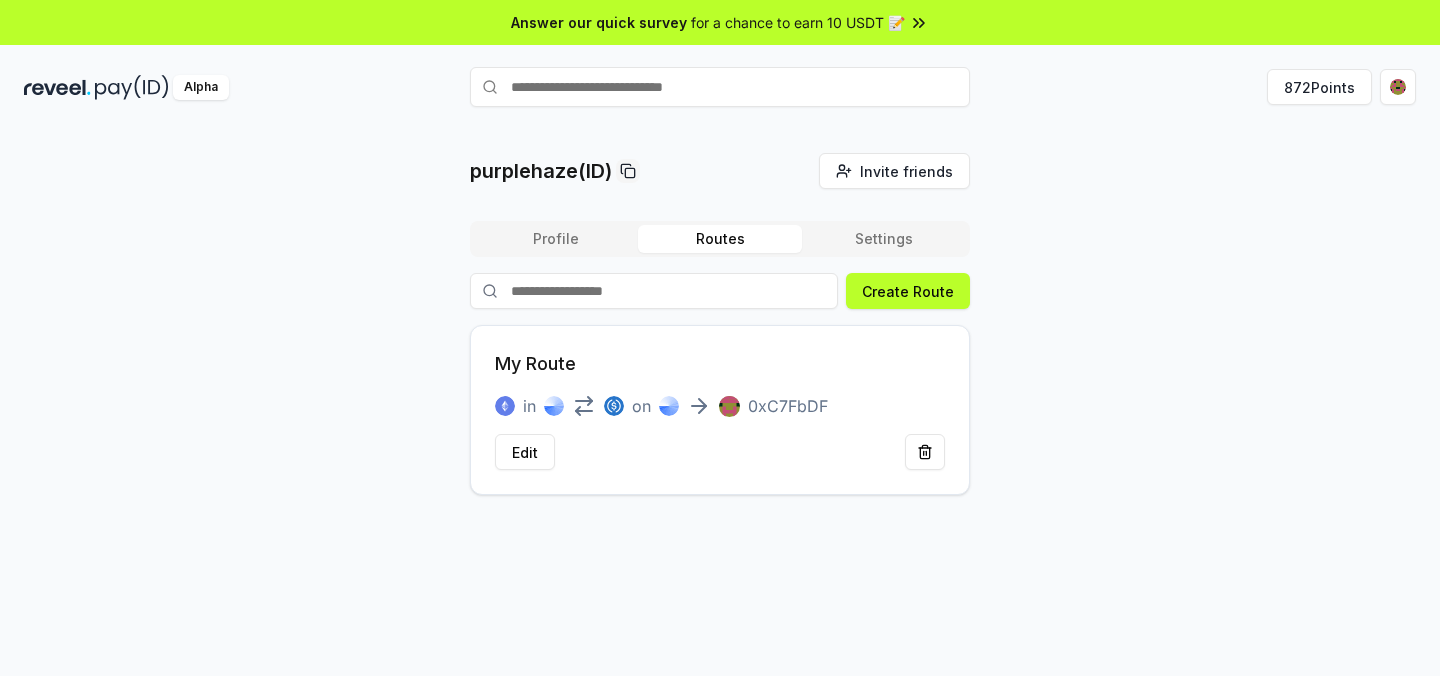 click on "My Route in on 0xC7FbDF Edit" at bounding box center [720, 410] 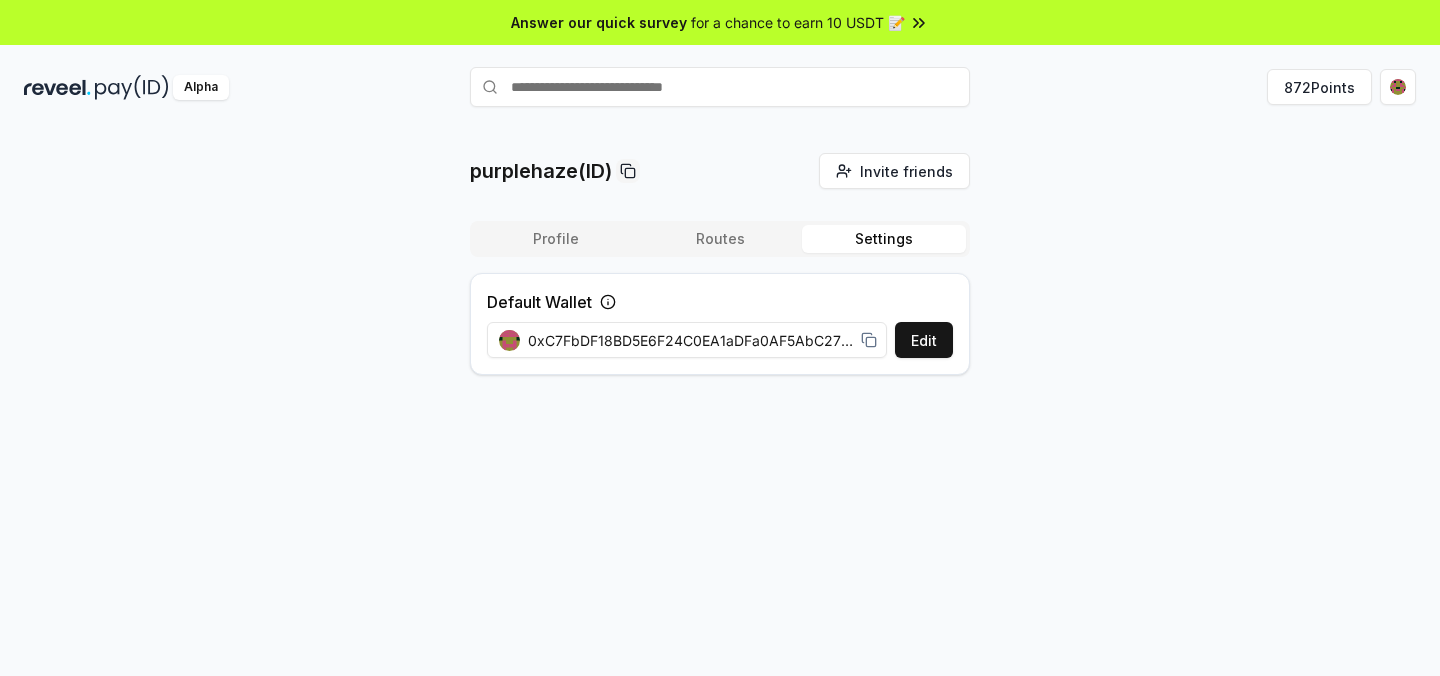 click on "Settings" at bounding box center [884, 239] 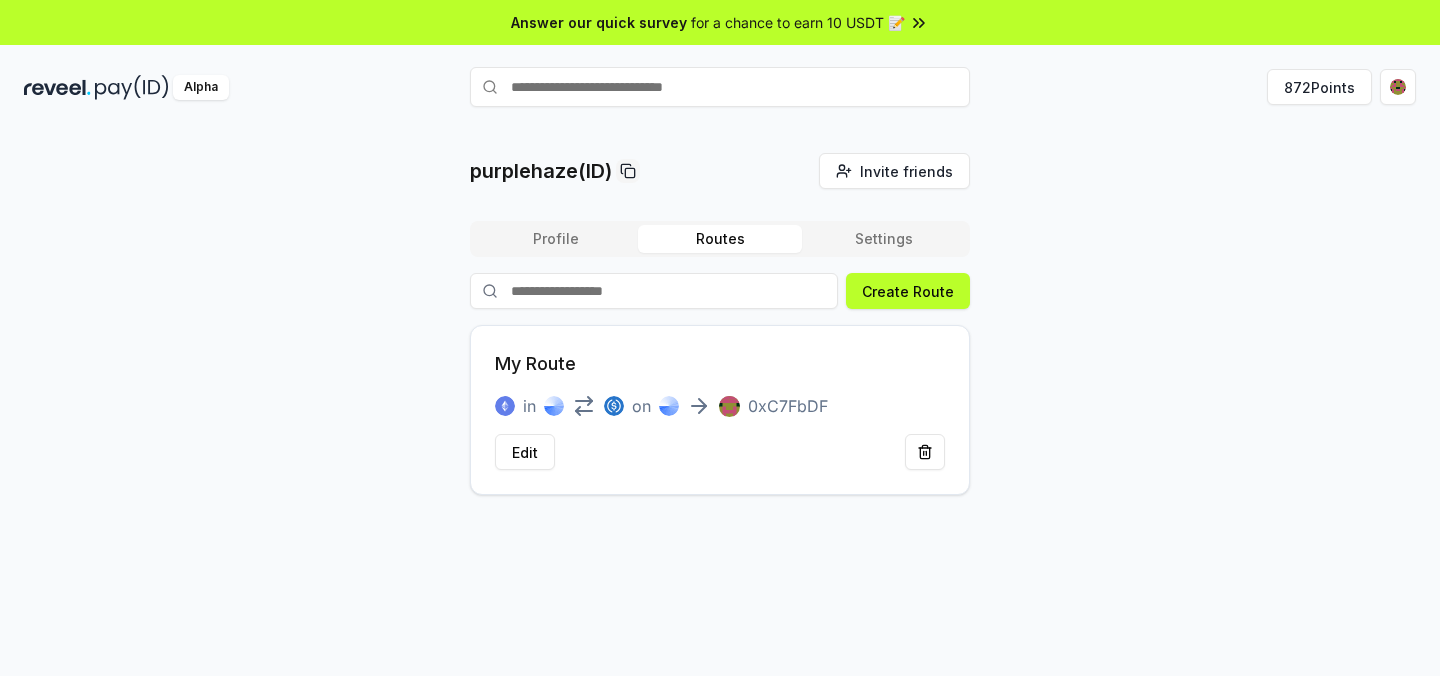 click on "Routes" at bounding box center [720, 239] 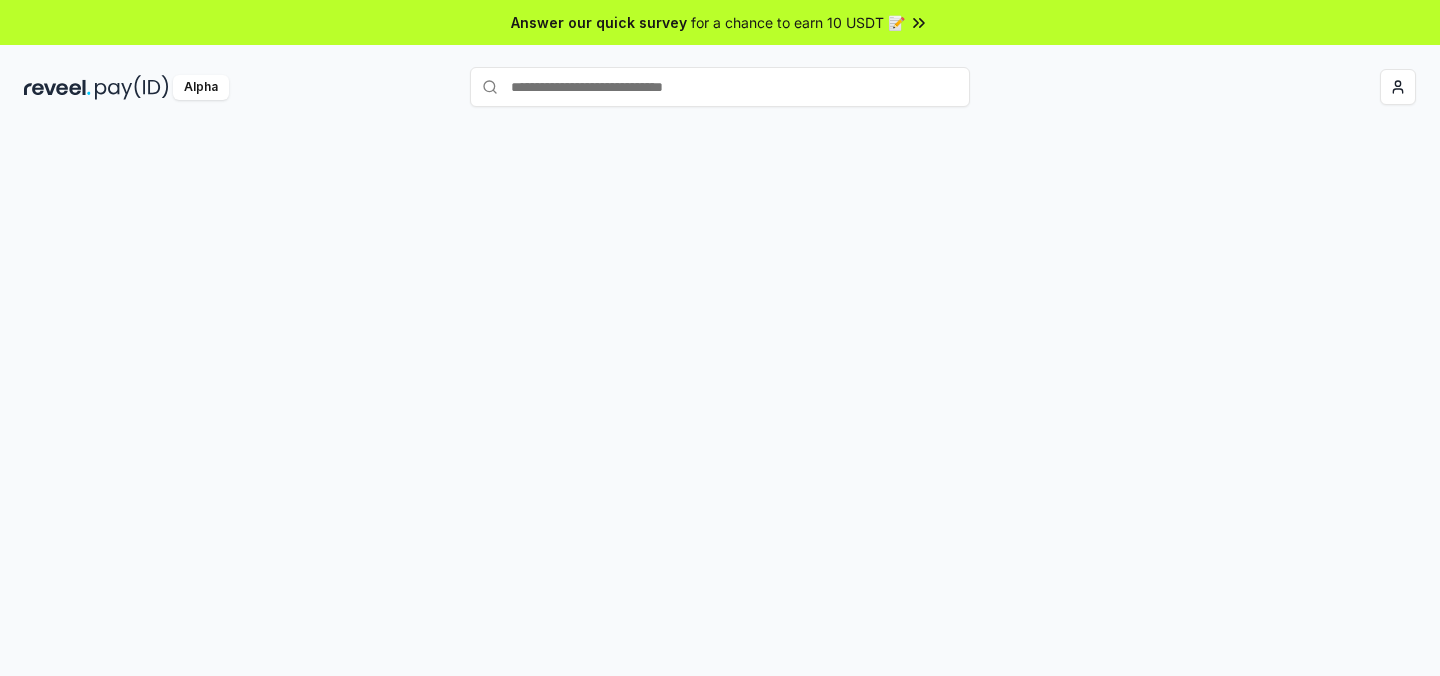 scroll, scrollTop: 0, scrollLeft: 0, axis: both 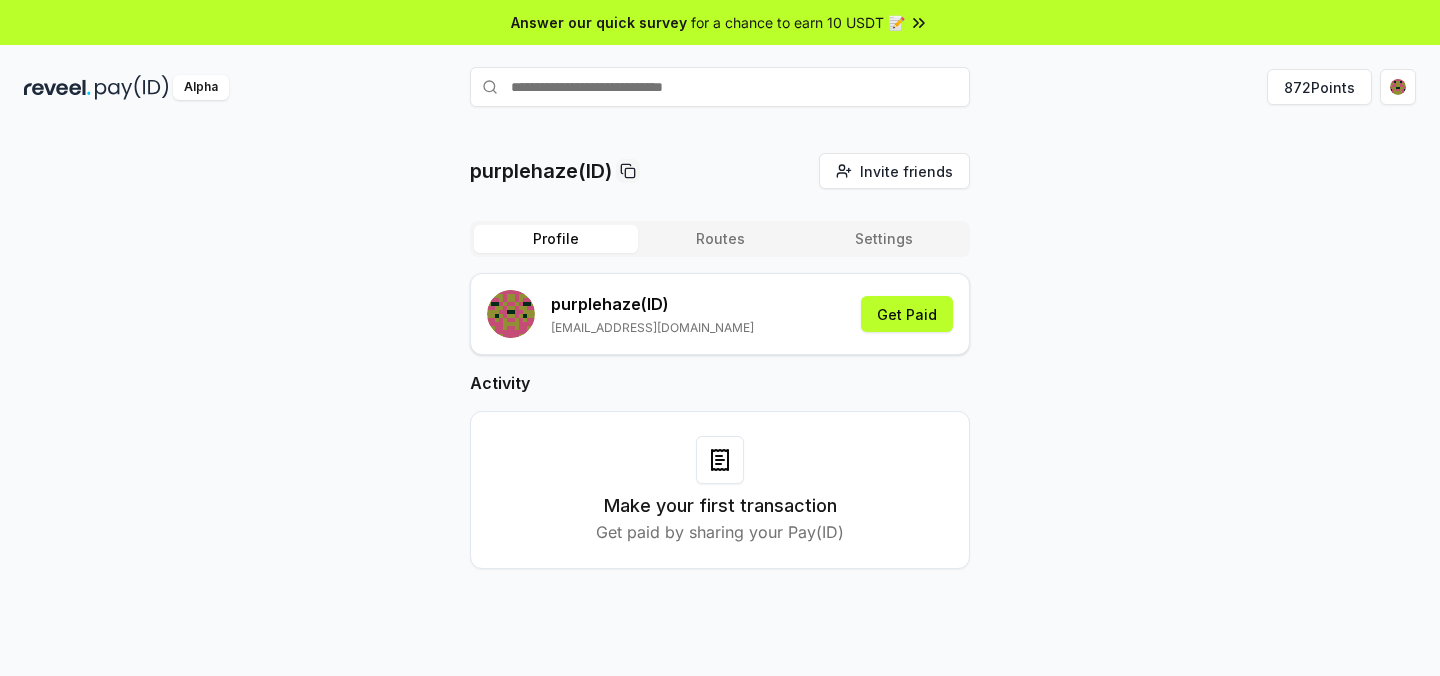 click on "Profile Routes Settings" at bounding box center (720, 239) 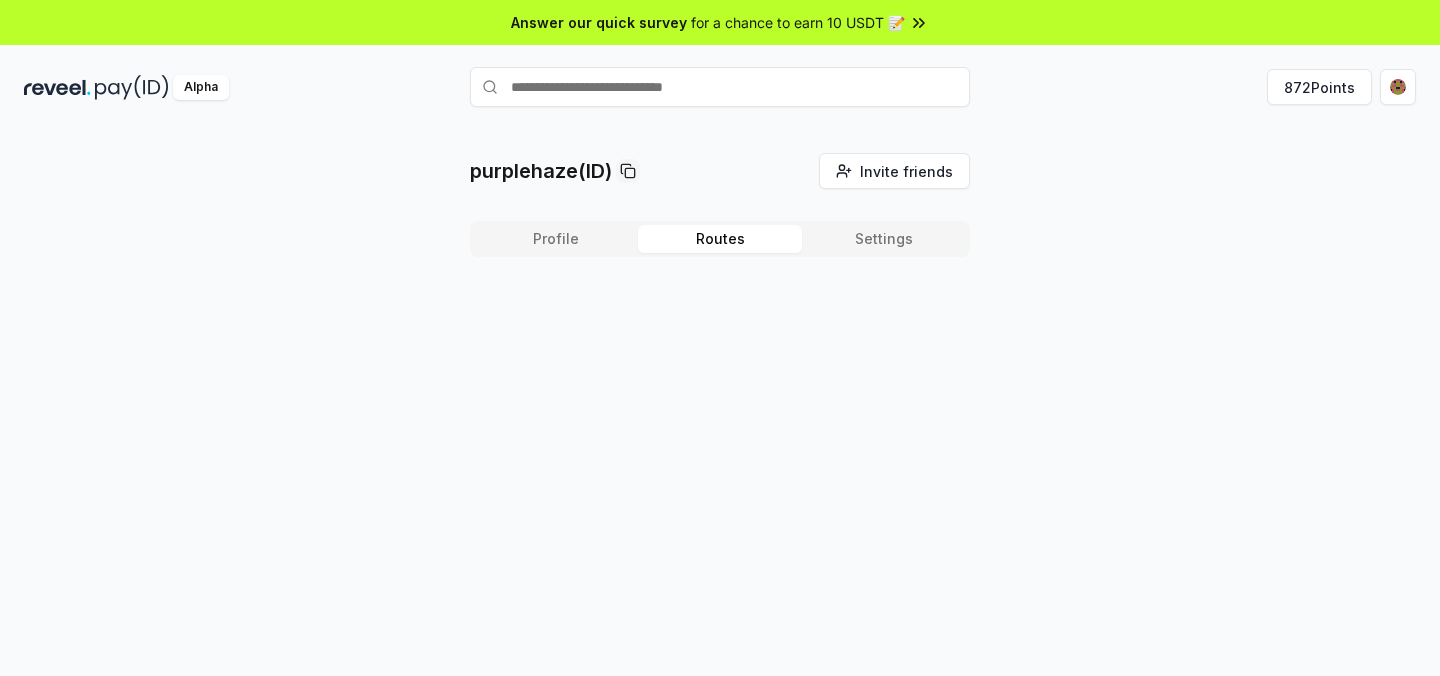 click on "Routes" at bounding box center (720, 239) 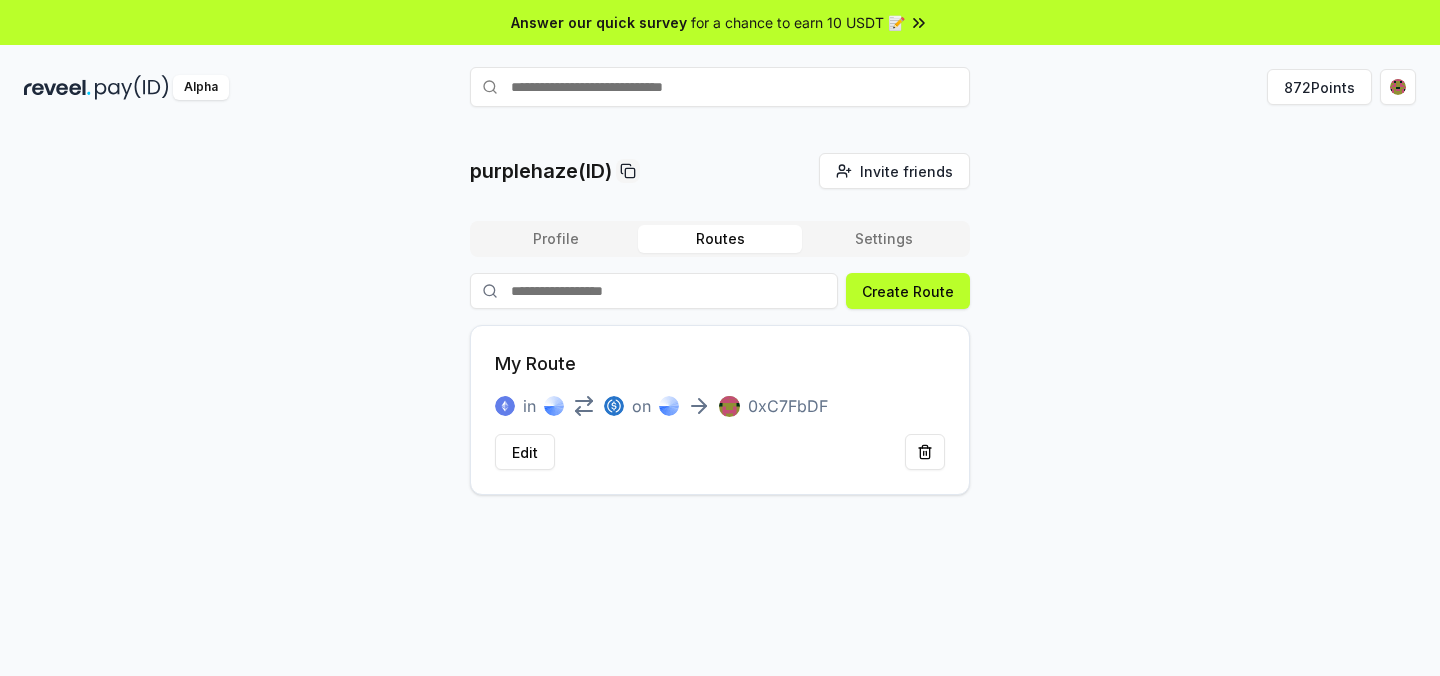 click on "Profile" at bounding box center [556, 239] 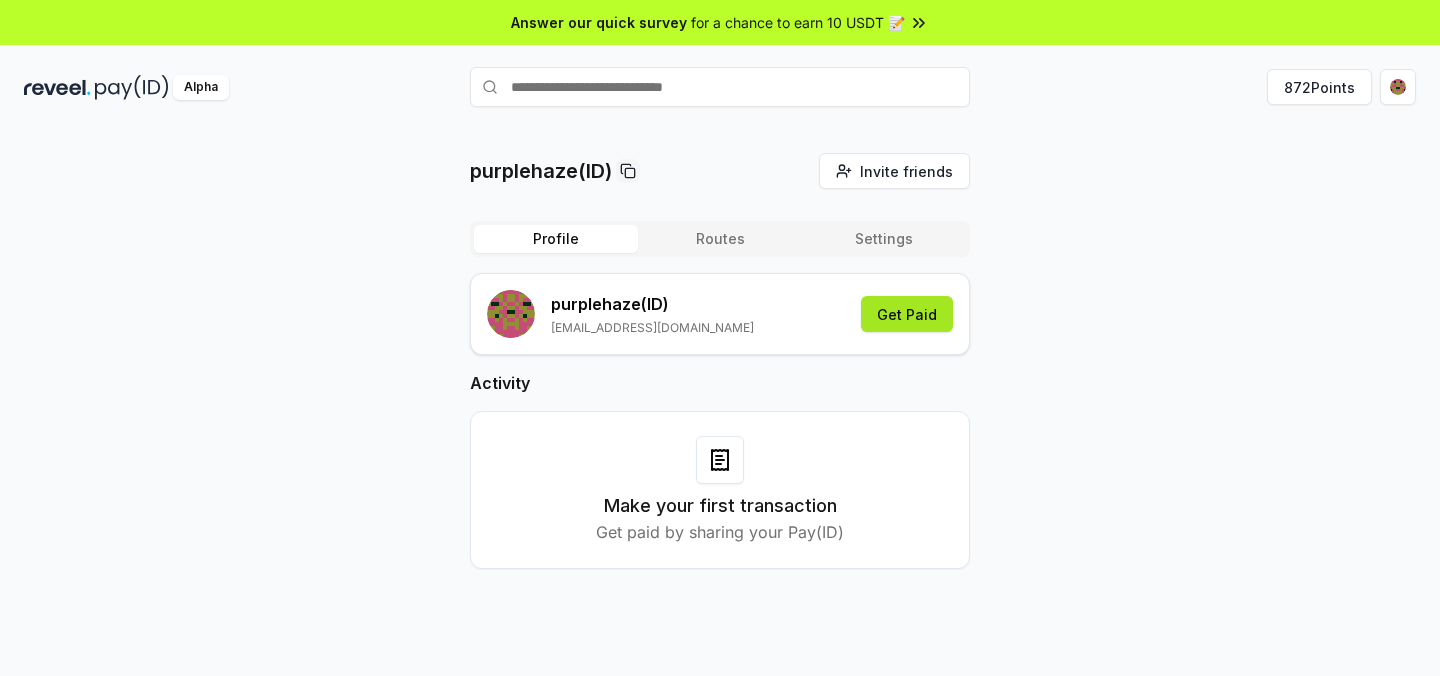 click on "Get Paid" at bounding box center (907, 314) 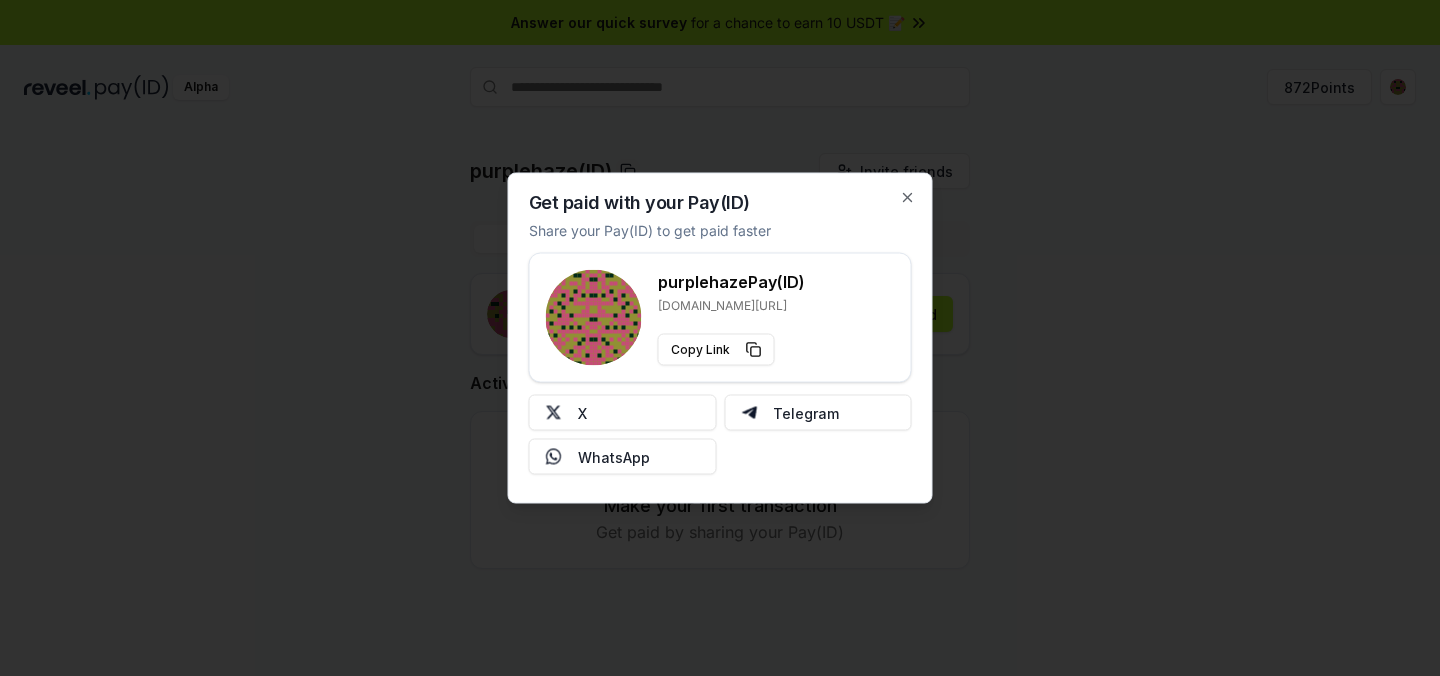 click at bounding box center [720, 338] 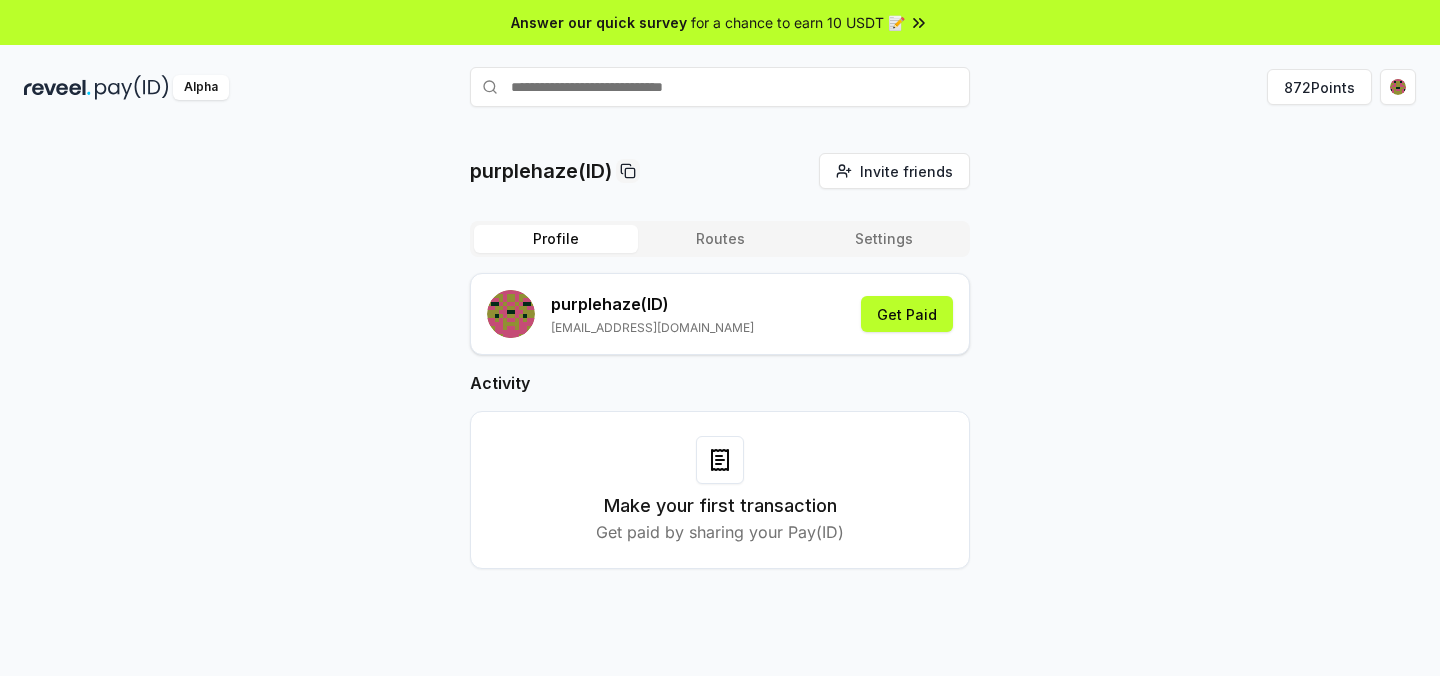click on "Routes" at bounding box center [720, 239] 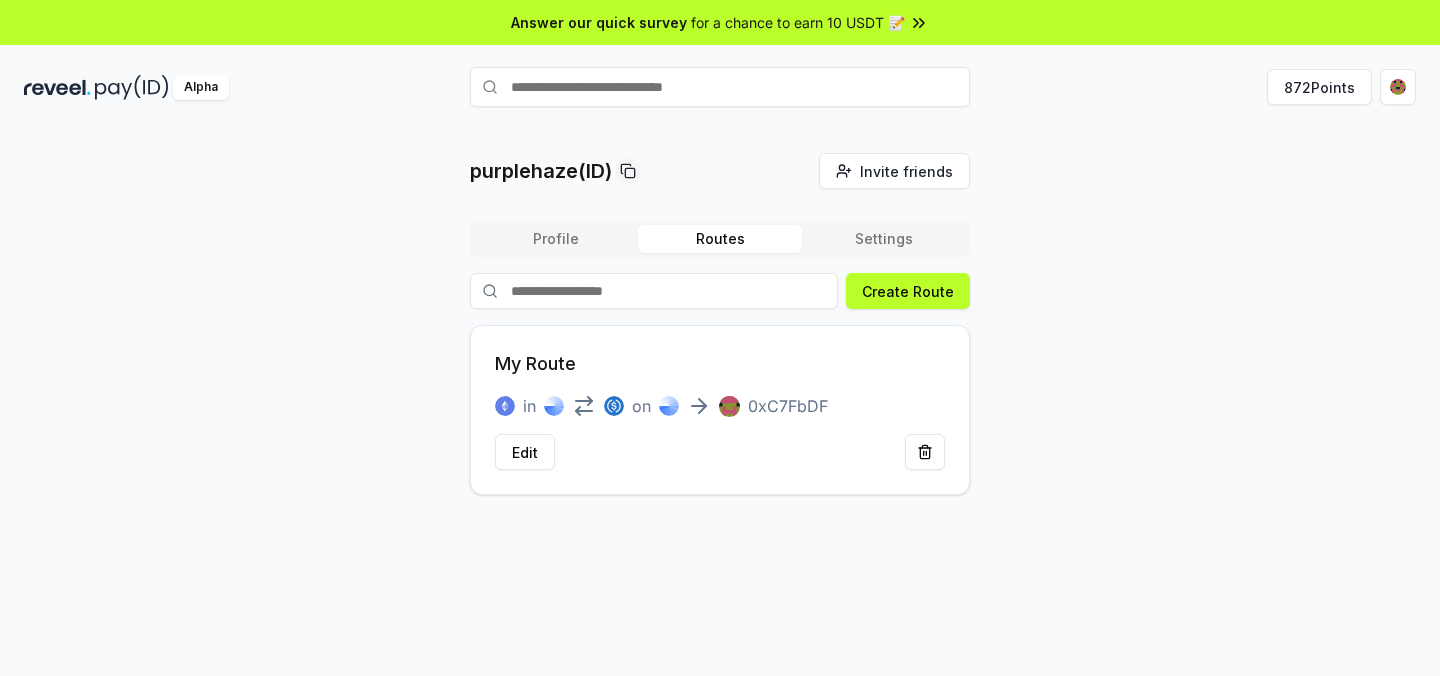 click on "purplehaze(ID) Invite friends Invite Profile Routes Settings Create Route My Route in on 0xC7FbDF Edit" at bounding box center (720, 324) 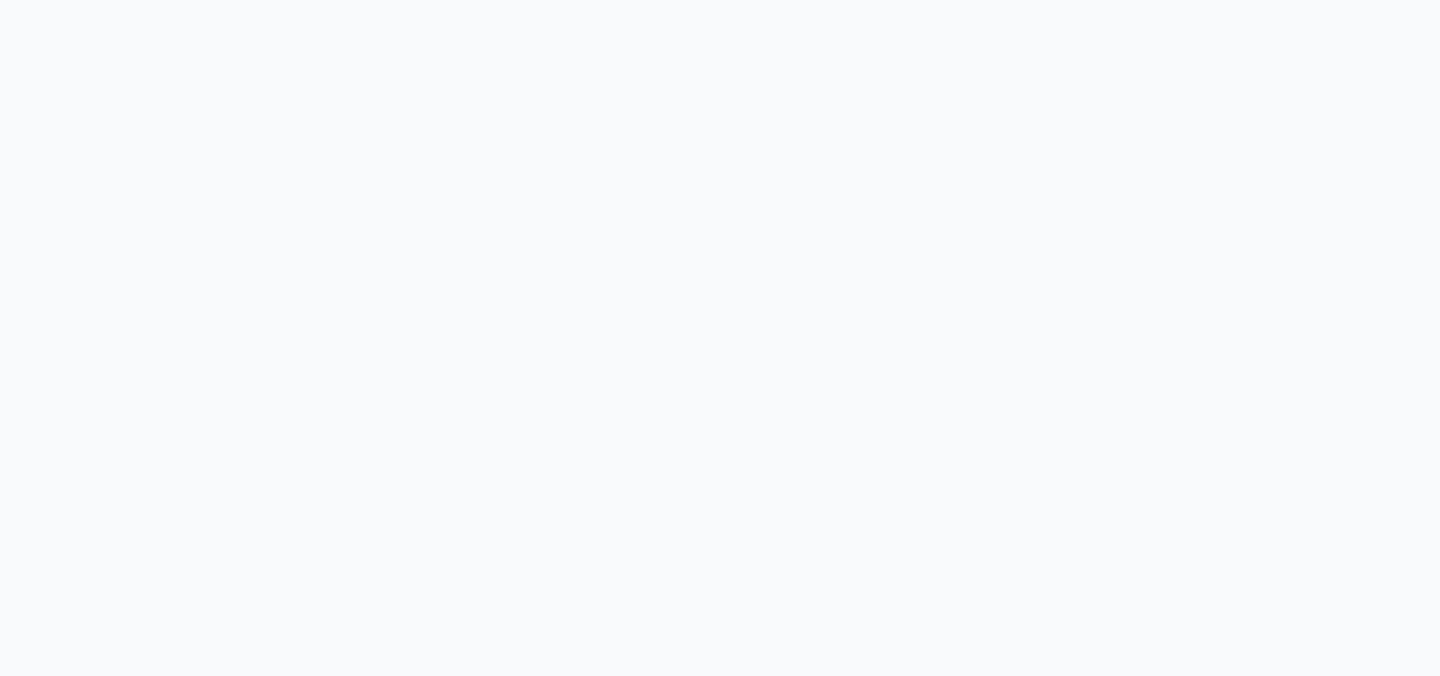 scroll, scrollTop: 0, scrollLeft: 0, axis: both 